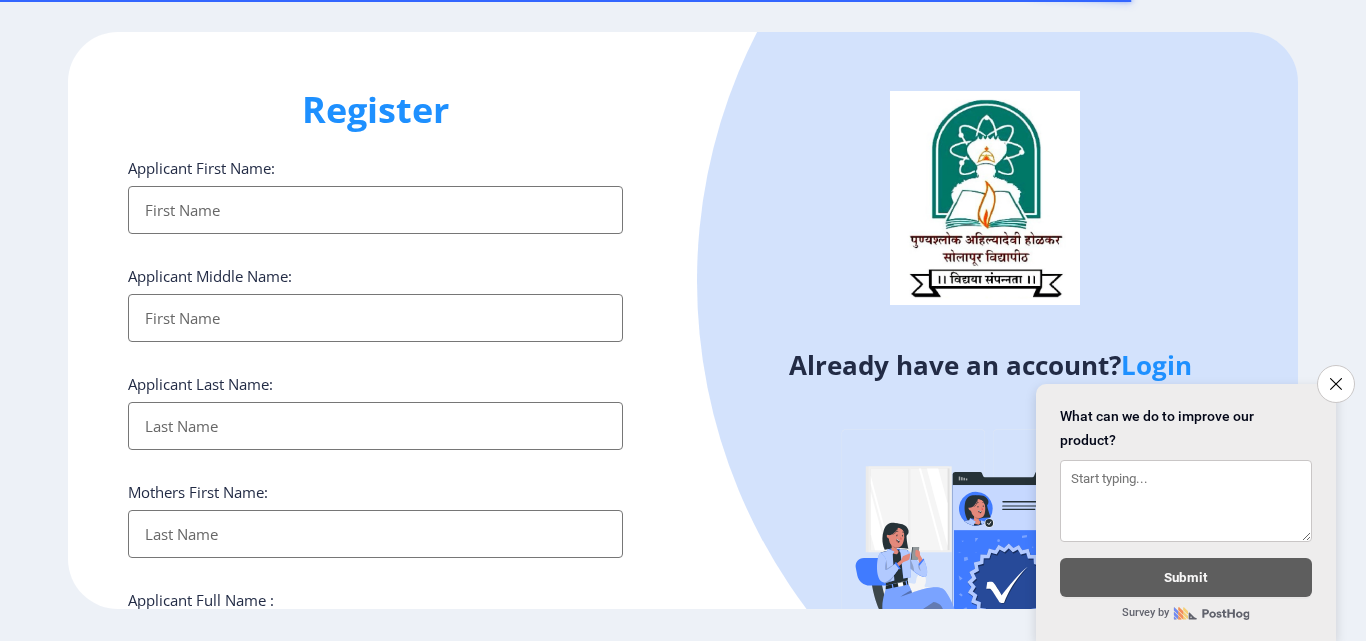 select 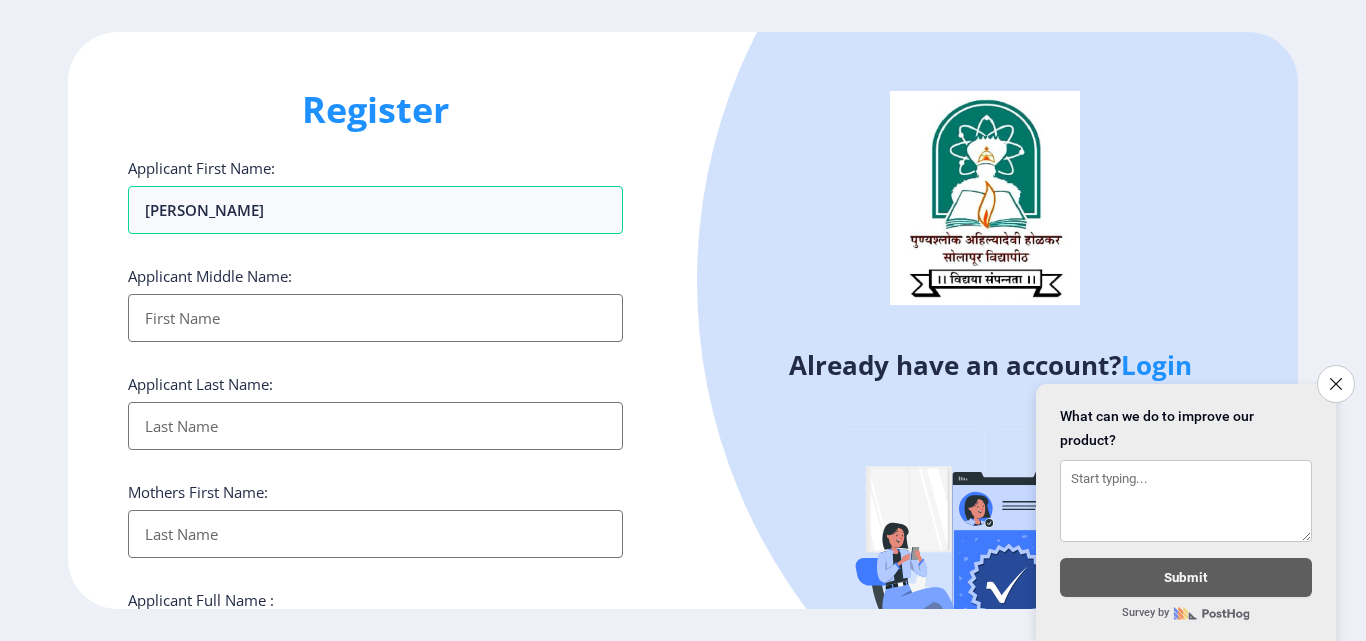 type on "[PERSON_NAME]" 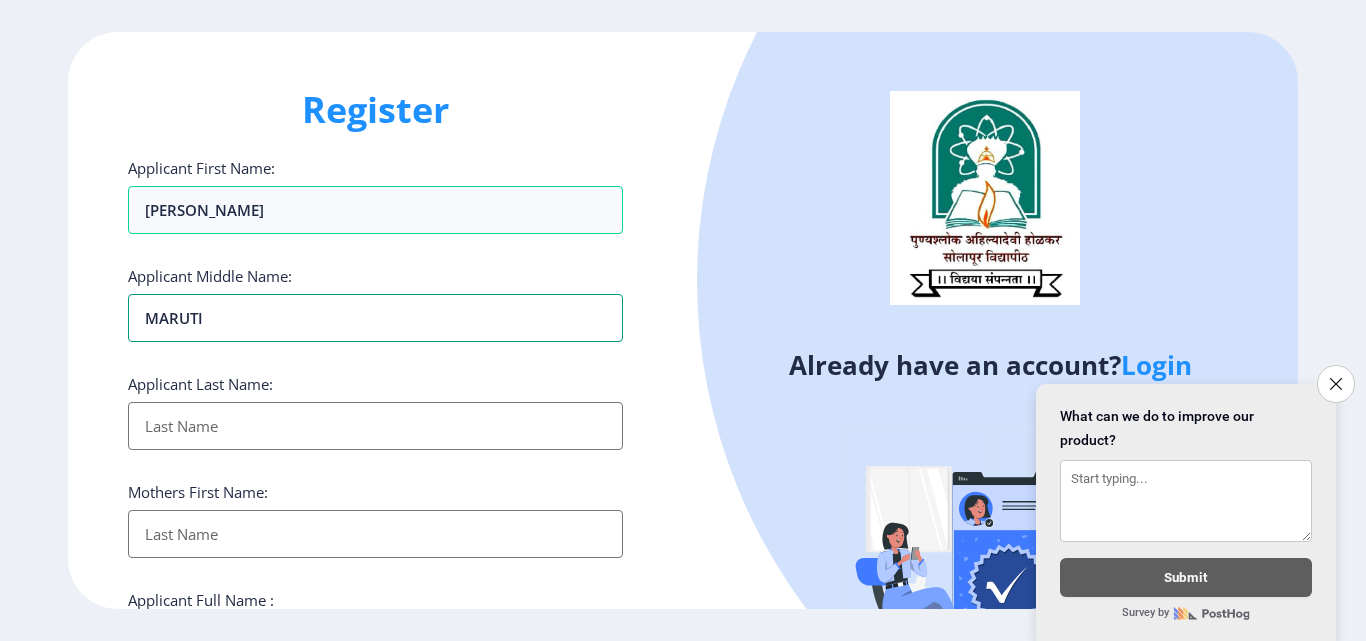 type on "MARUTI" 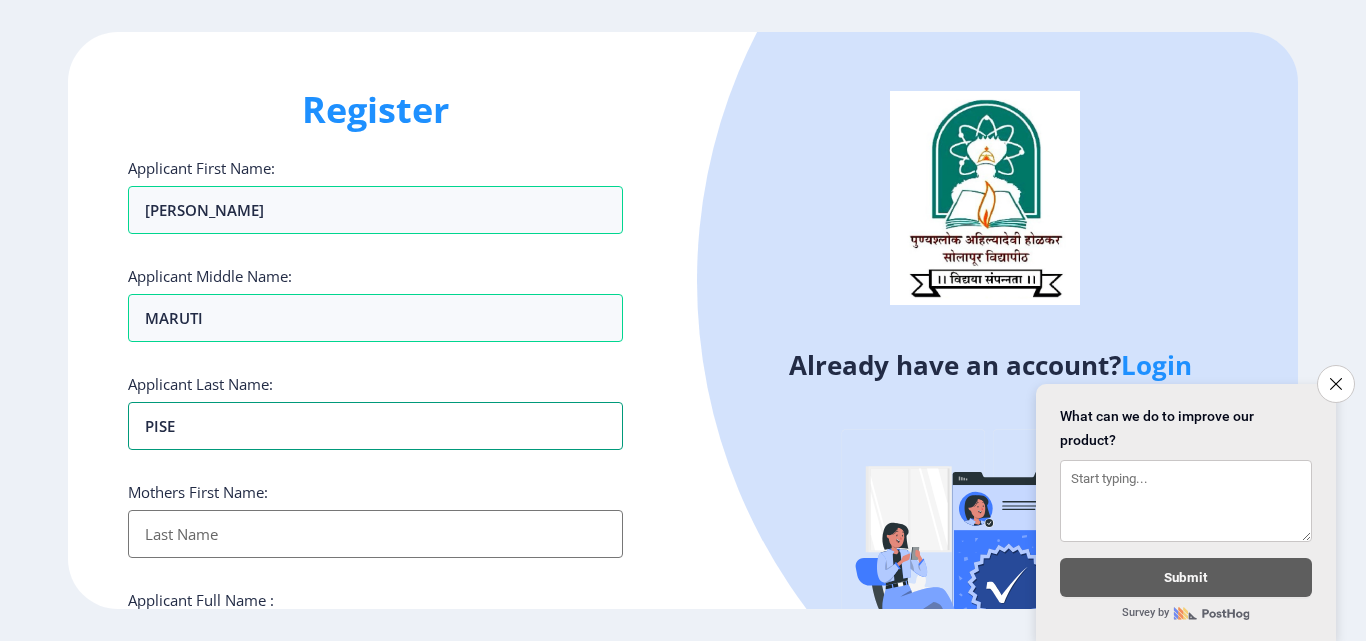 type on "PISE" 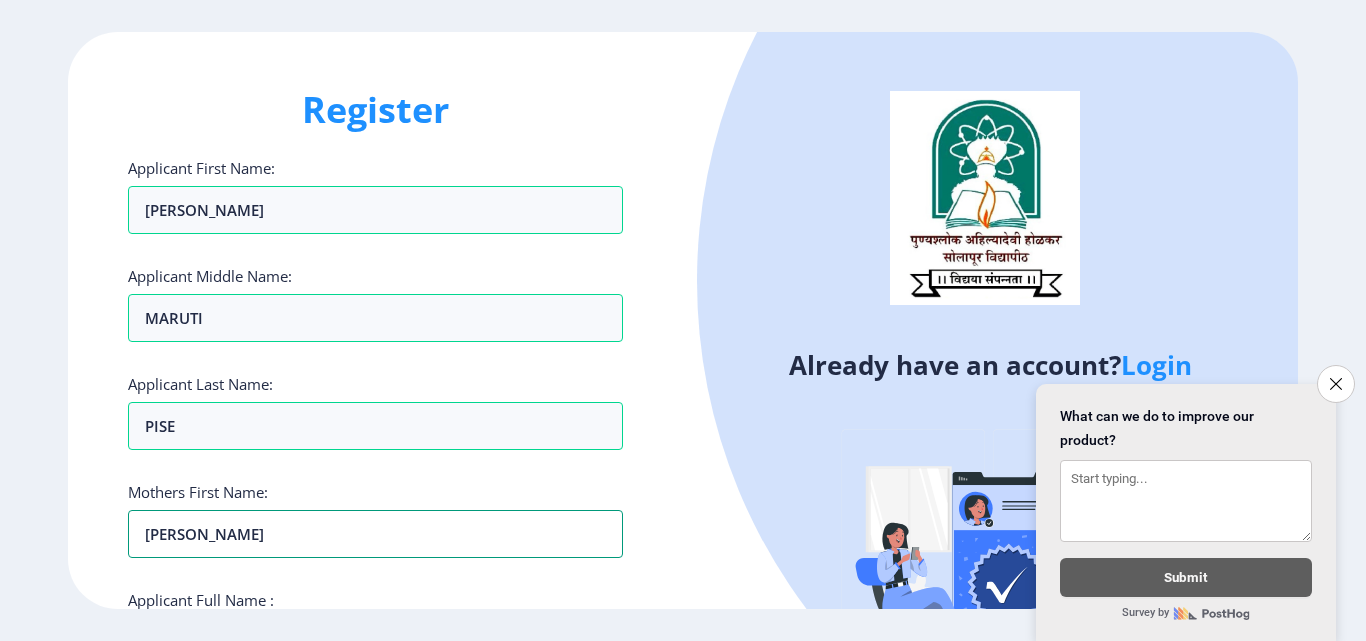 type on "[PERSON_NAME]" 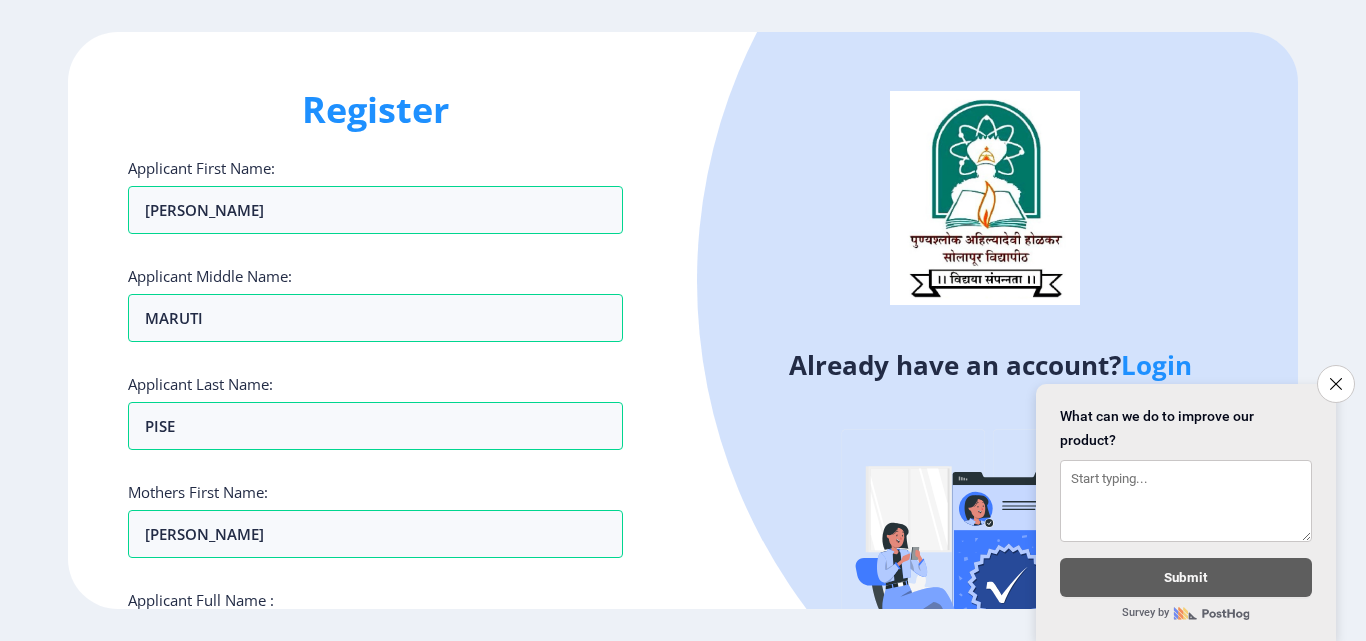 scroll, scrollTop: 342, scrollLeft: 0, axis: vertical 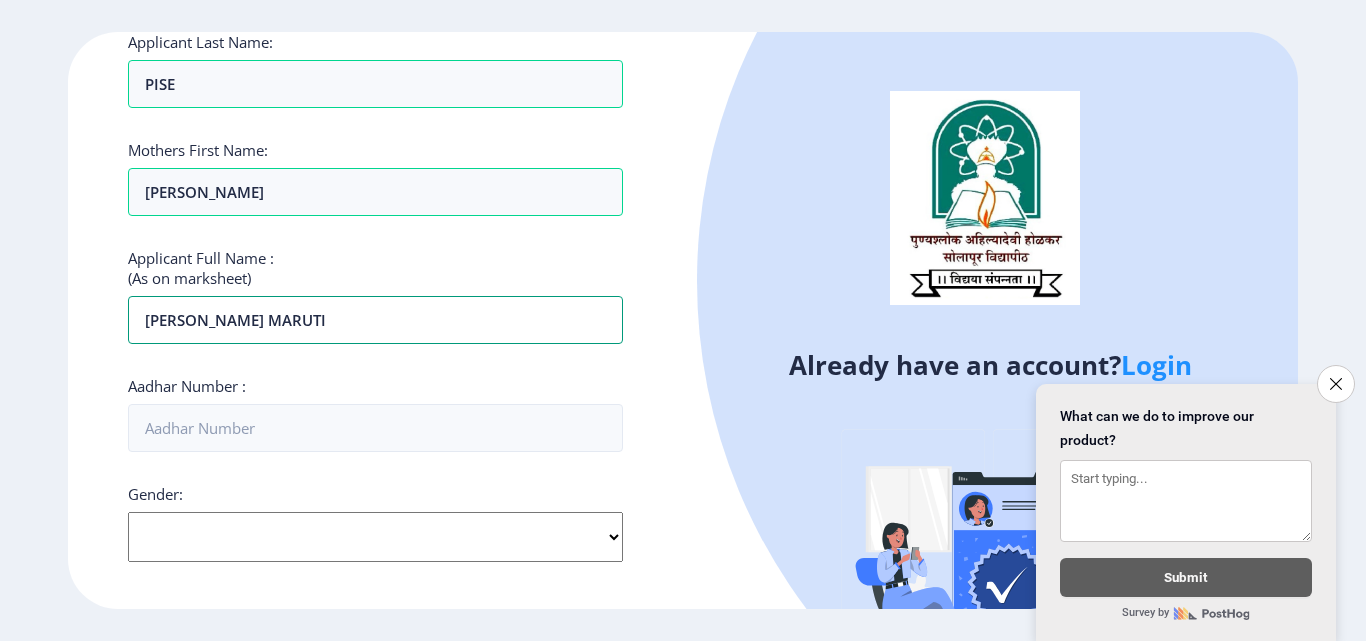type on "[PERSON_NAME] MARUTI" 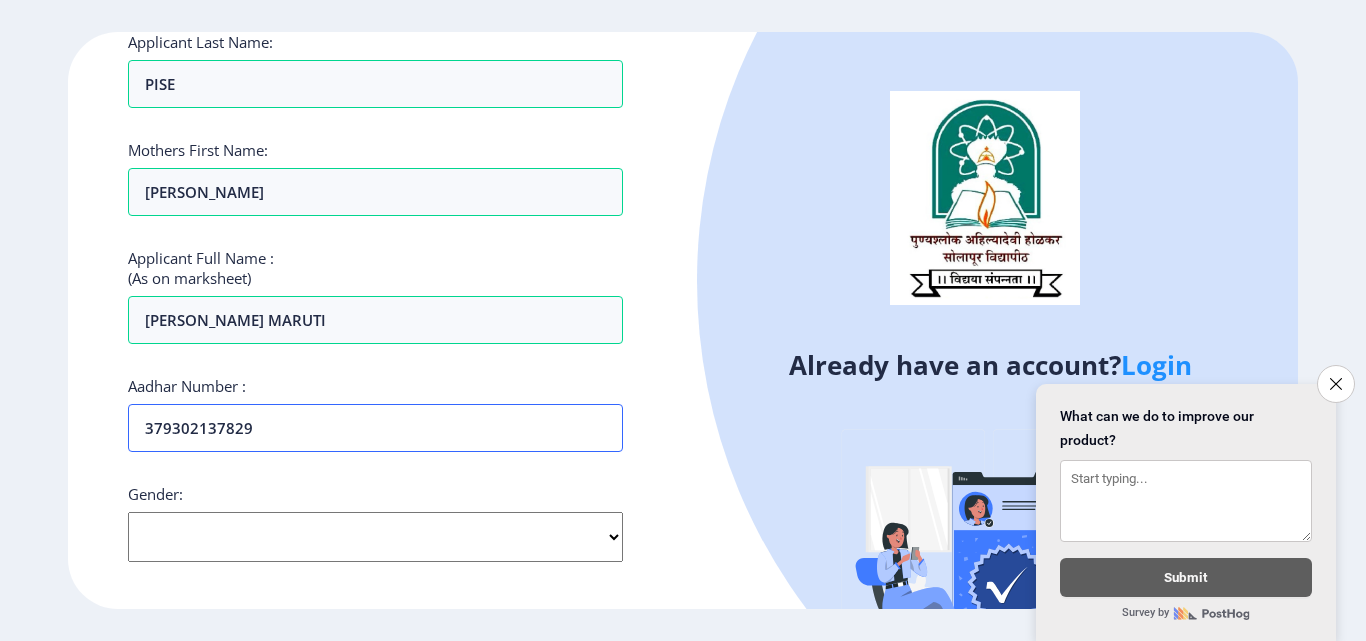 type on "379302137829" 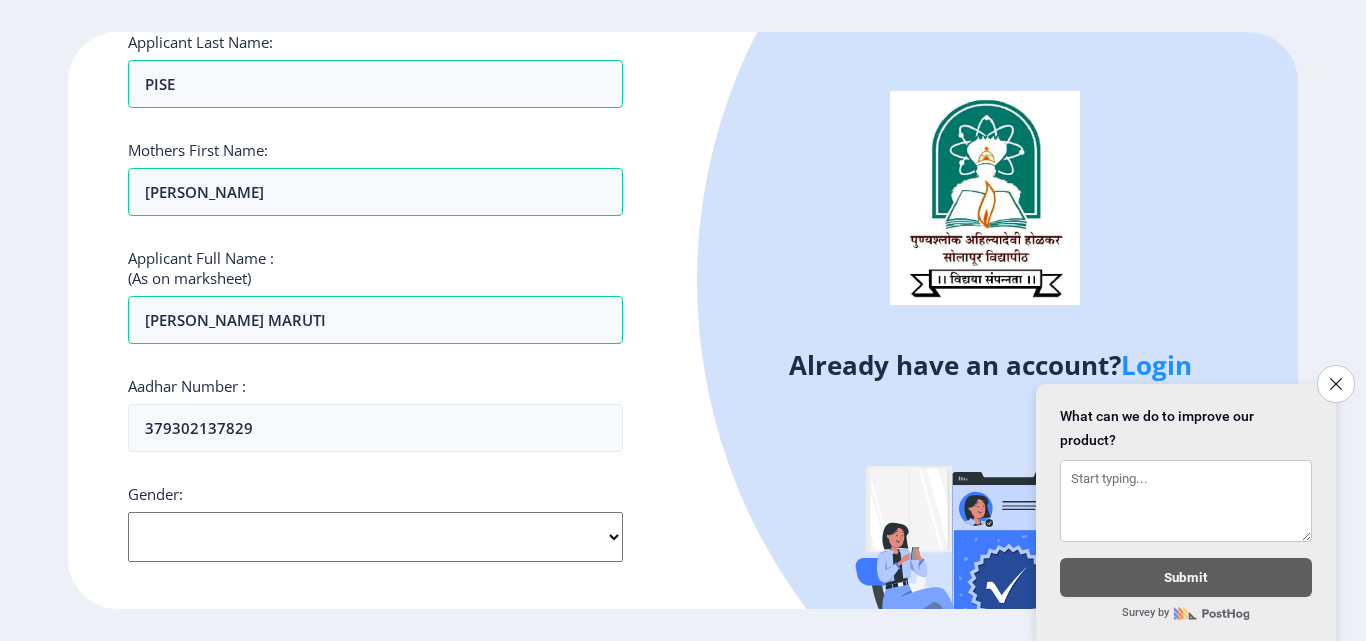 click on "Select Gender [DEMOGRAPHIC_DATA] [DEMOGRAPHIC_DATA] Other" 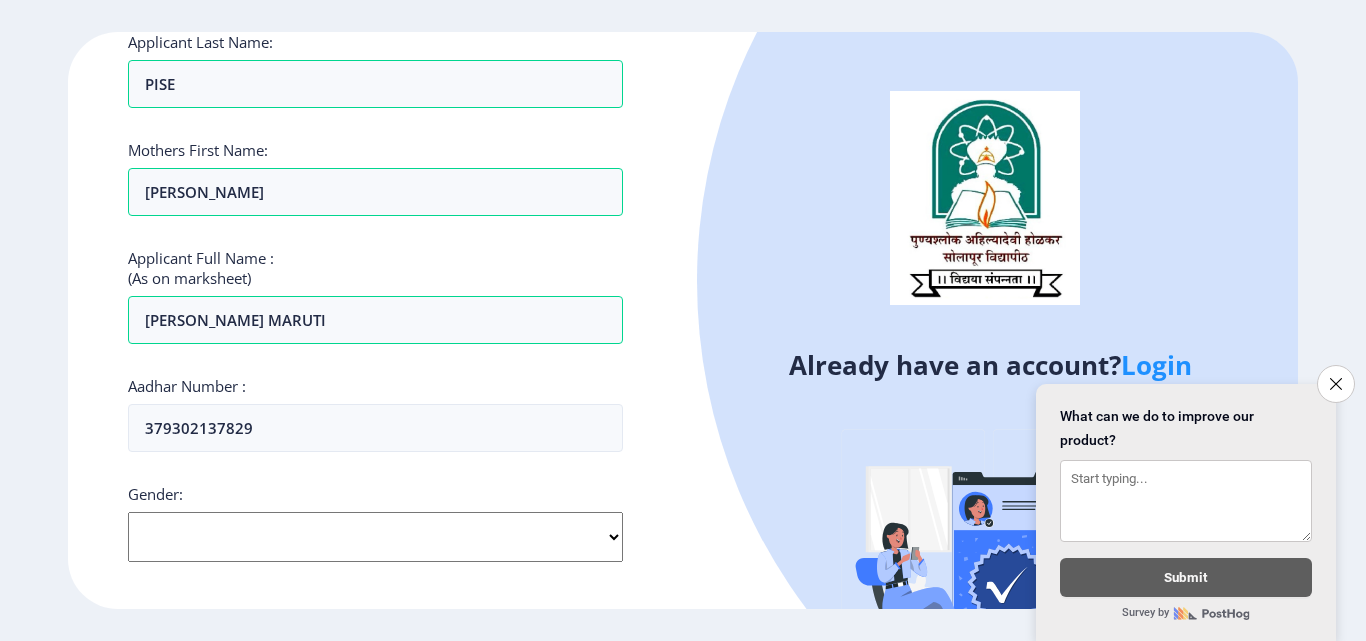 select on "[DEMOGRAPHIC_DATA]" 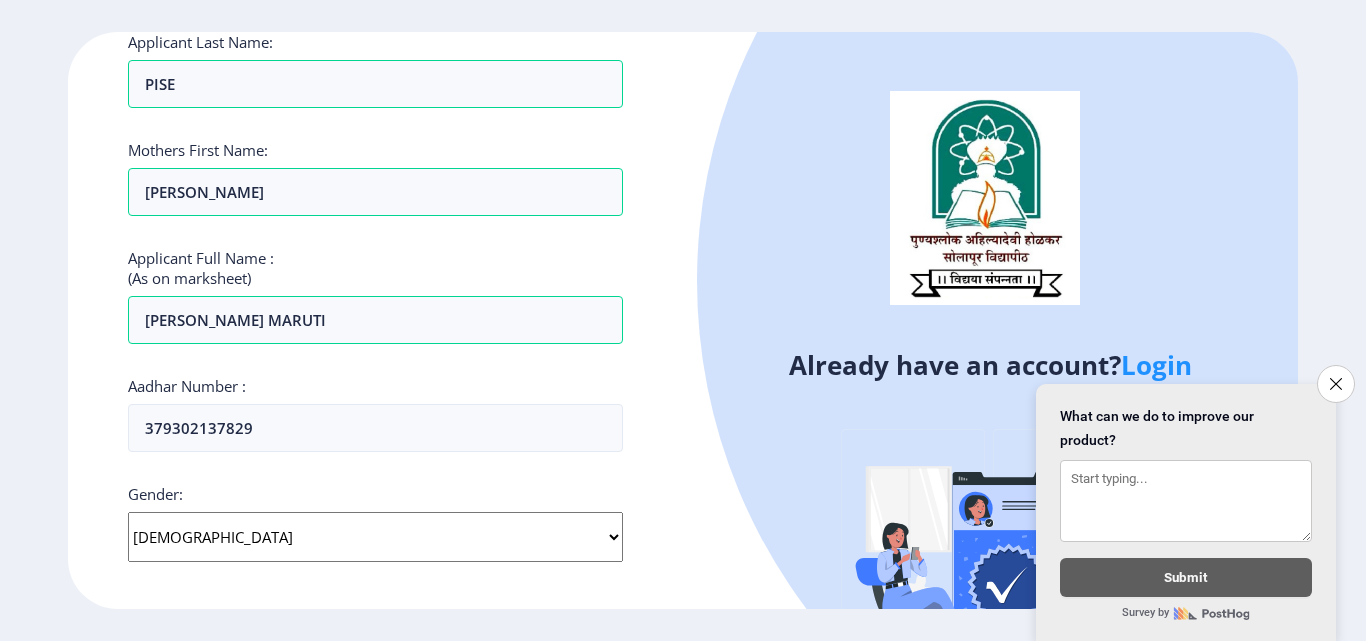 click on "Select Gender [DEMOGRAPHIC_DATA] [DEMOGRAPHIC_DATA] Other" 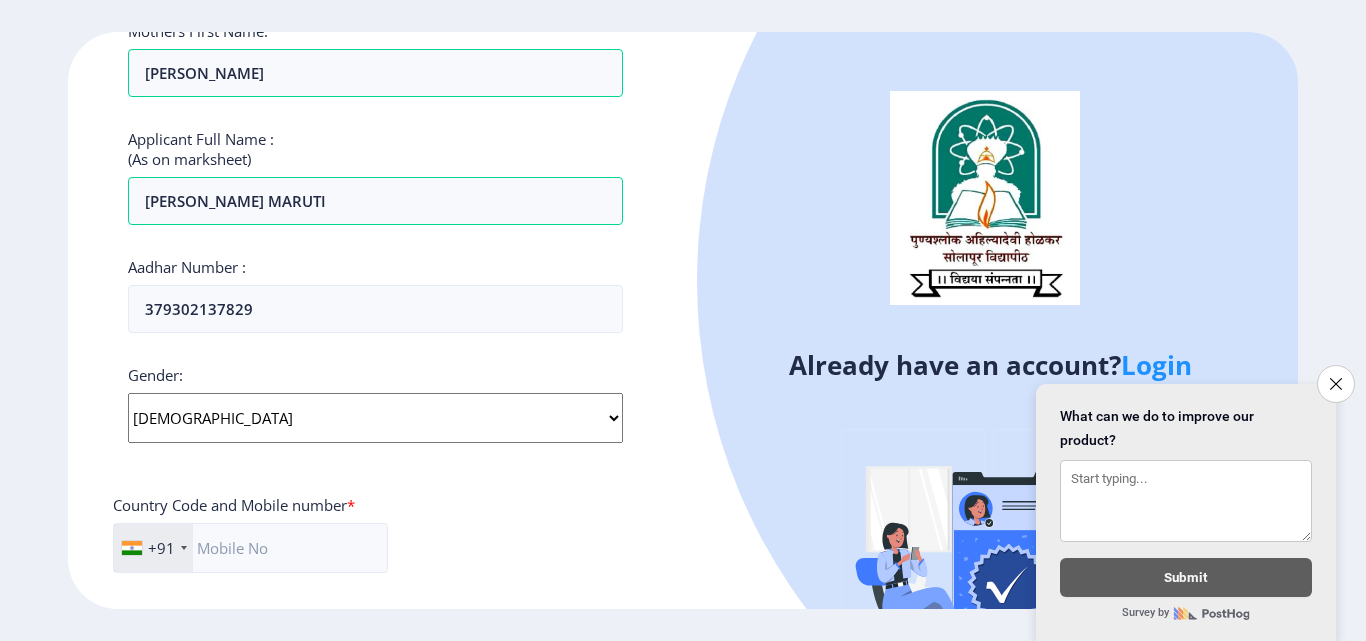 scroll, scrollTop: 642, scrollLeft: 0, axis: vertical 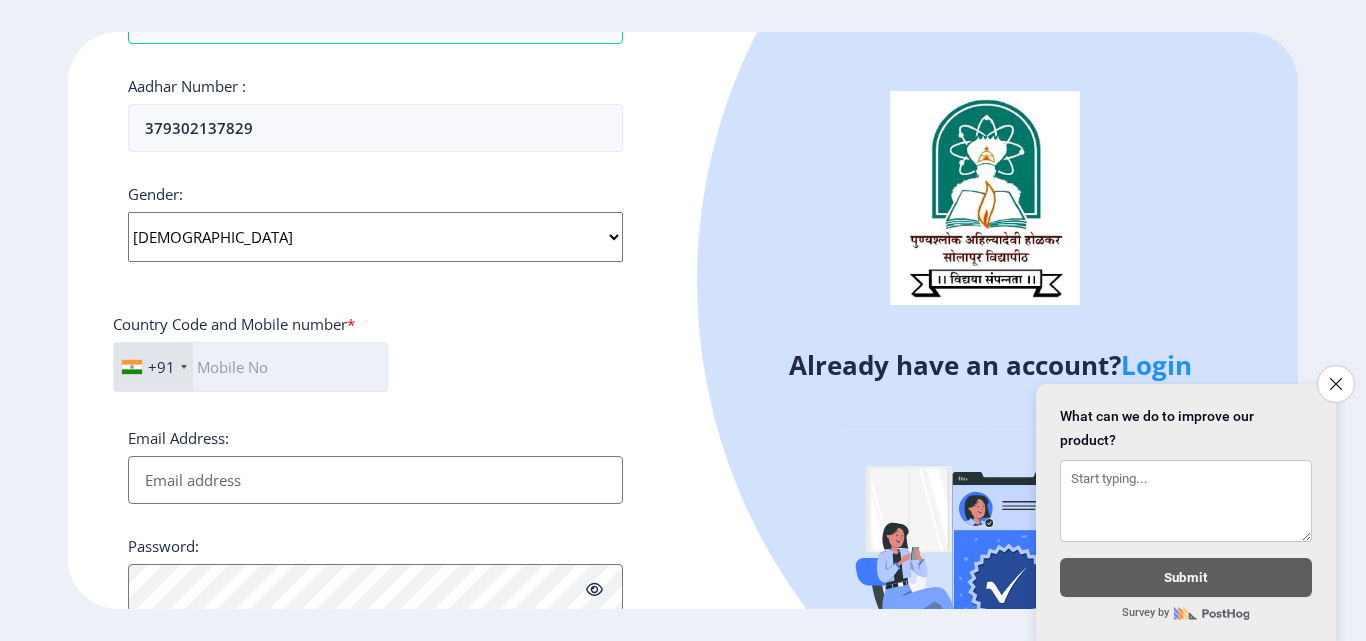 click 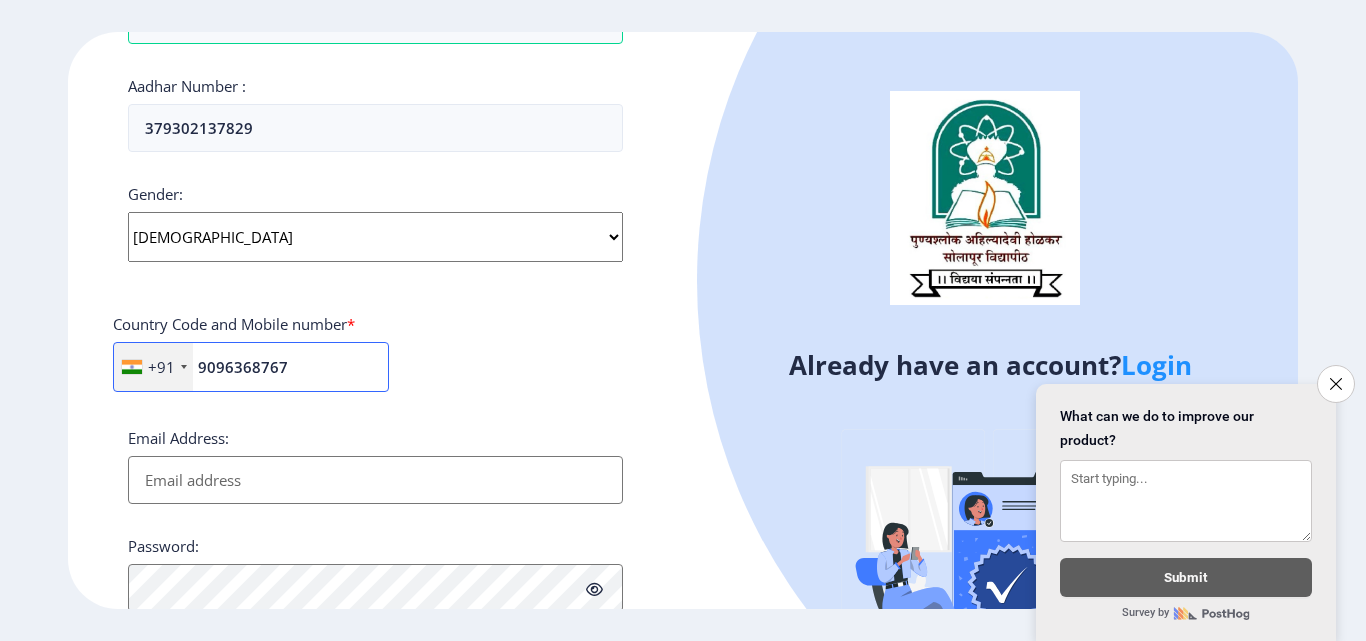 type on "9096368767" 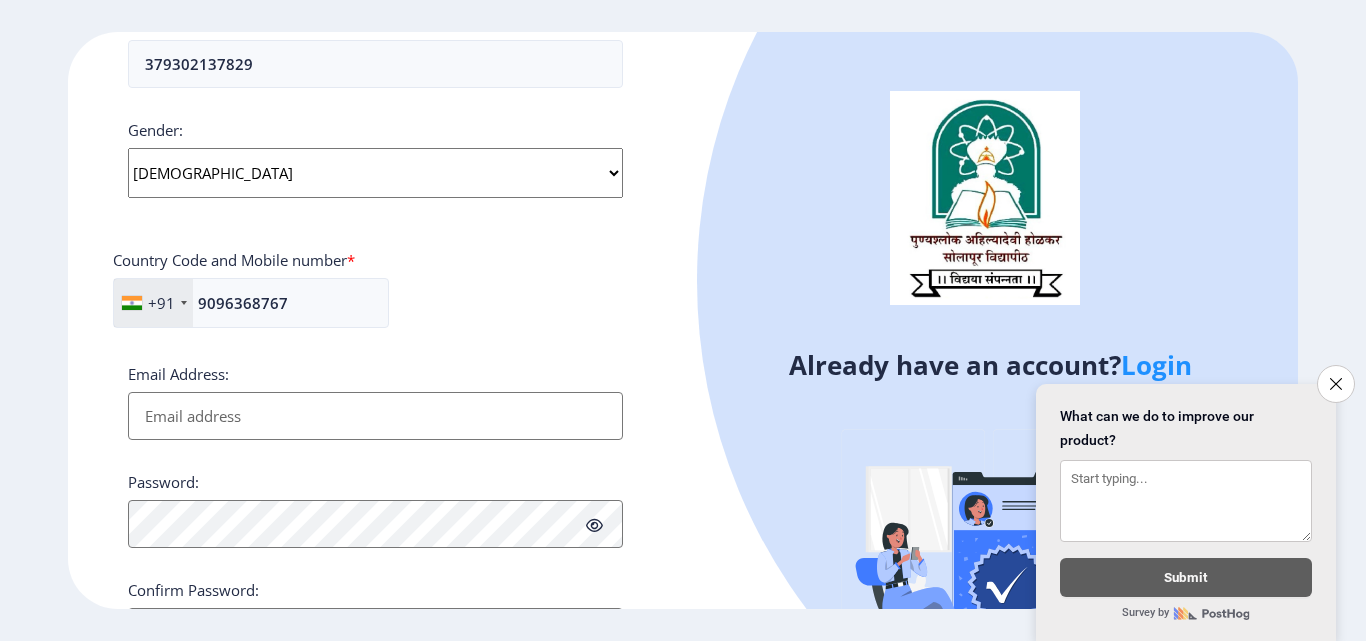 scroll, scrollTop: 815, scrollLeft: 0, axis: vertical 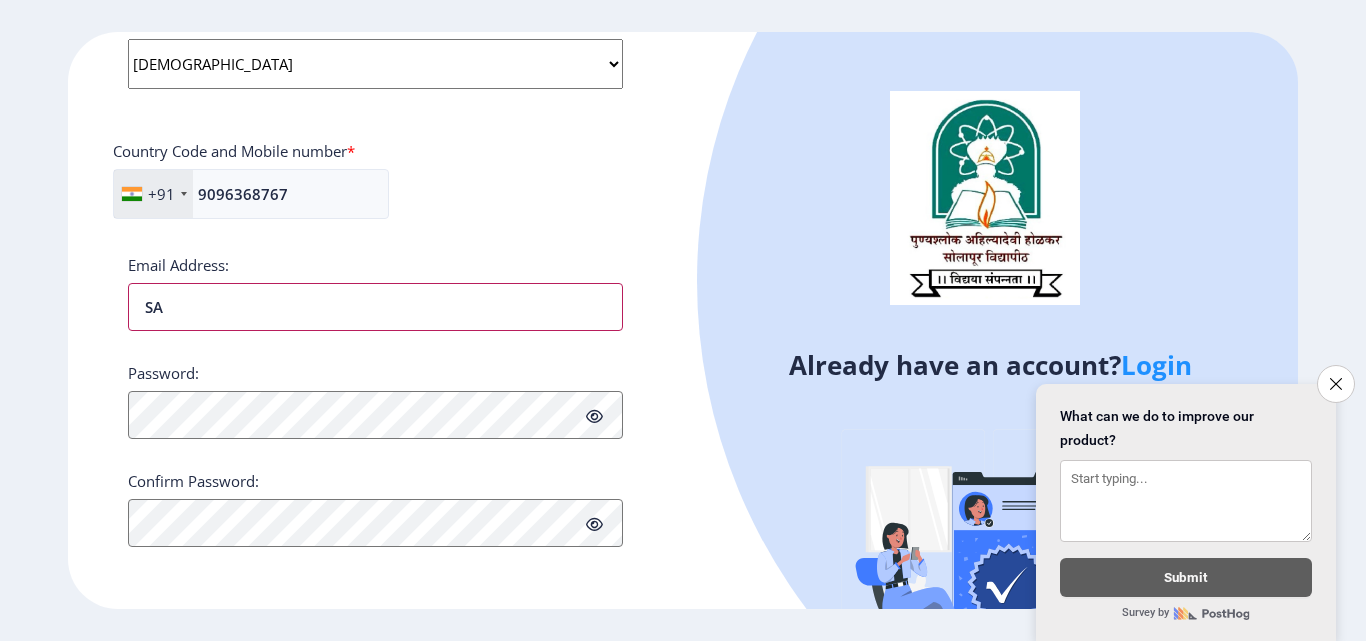 type on "S" 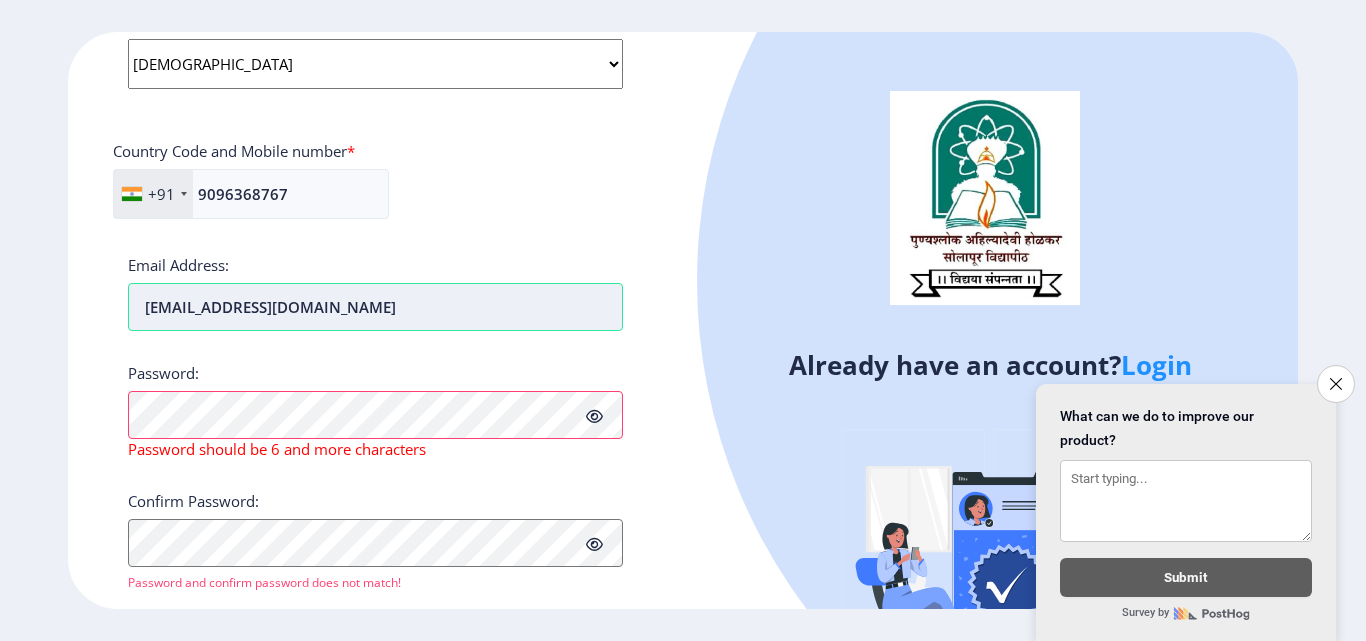 click on "[EMAIL_ADDRESS][DOMAIN_NAME]" at bounding box center (375, 307) 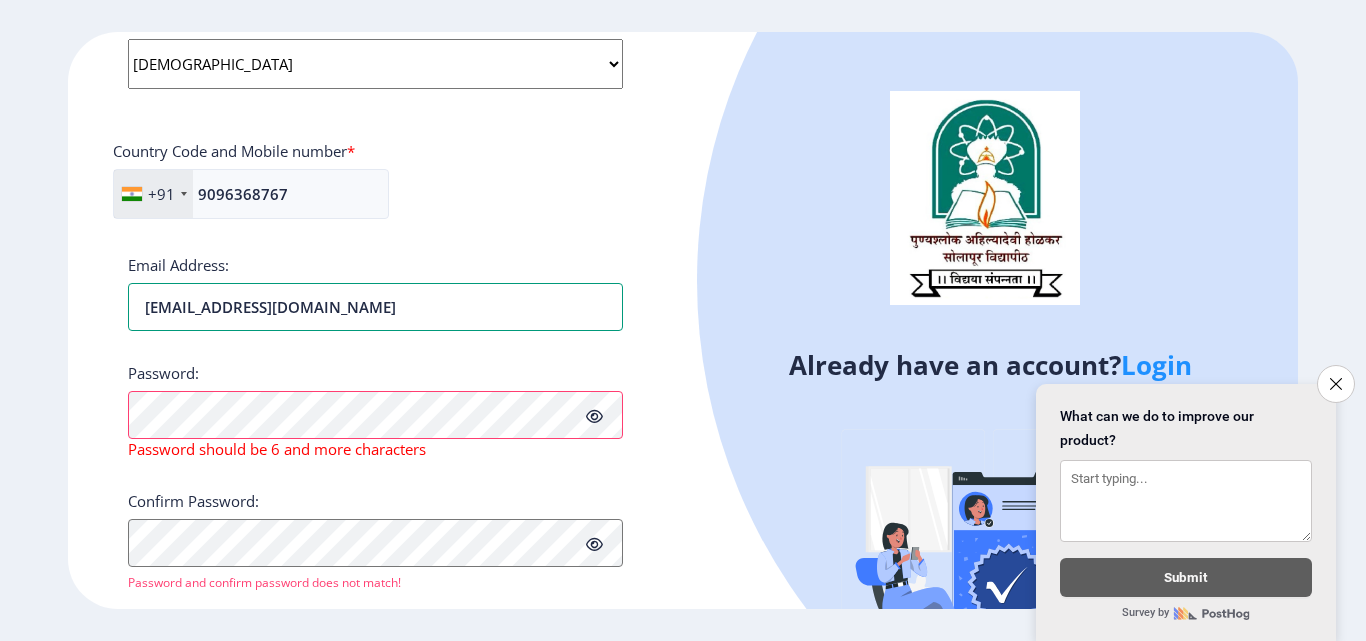 type on "[EMAIL_ADDRESS][DOMAIN_NAME]" 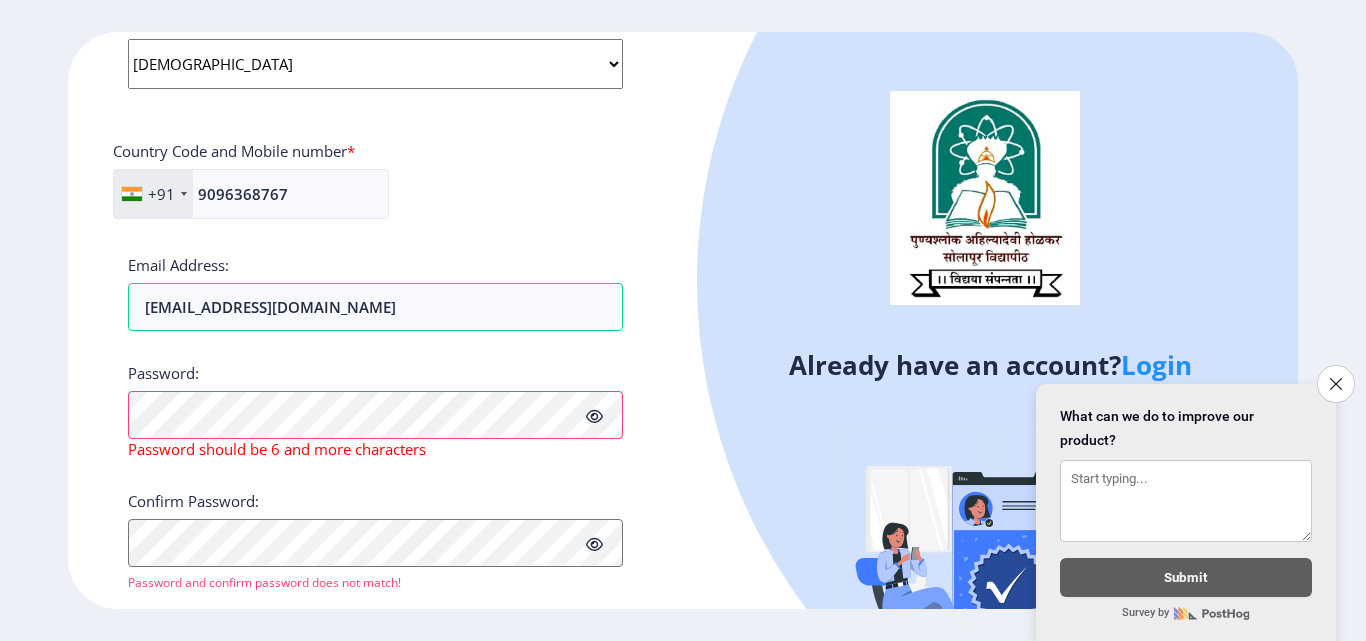 click 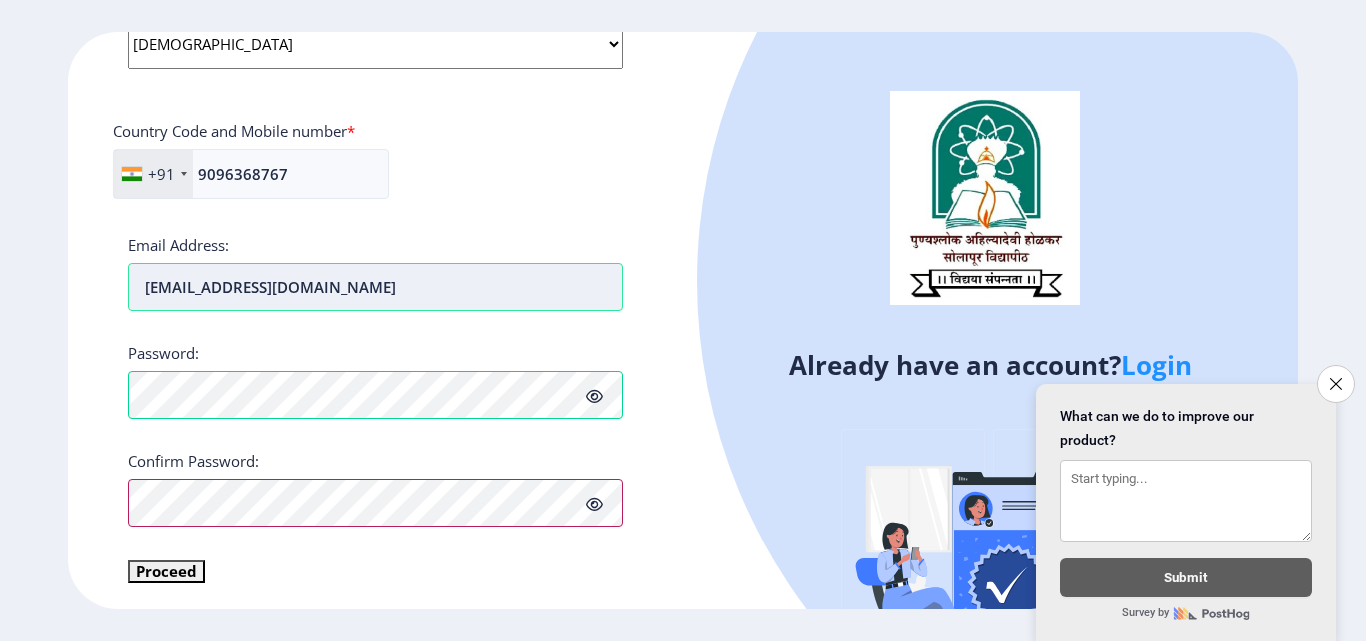 scroll, scrollTop: 839, scrollLeft: 0, axis: vertical 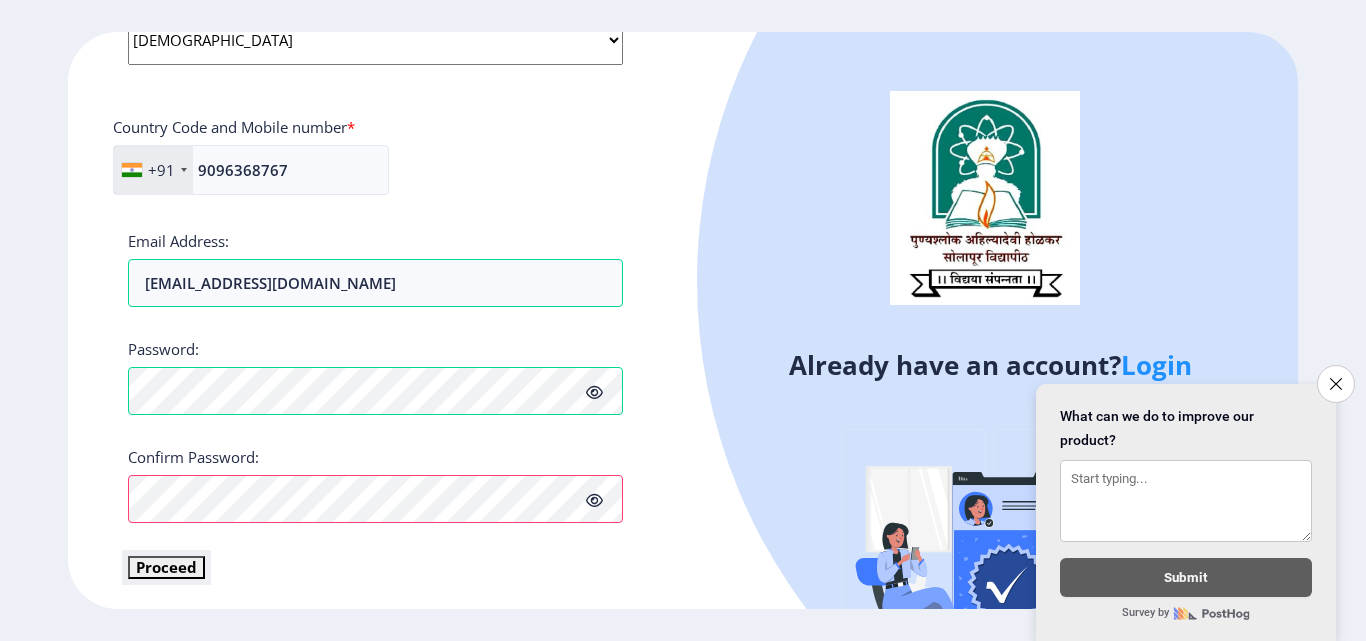 click on "Proceed" 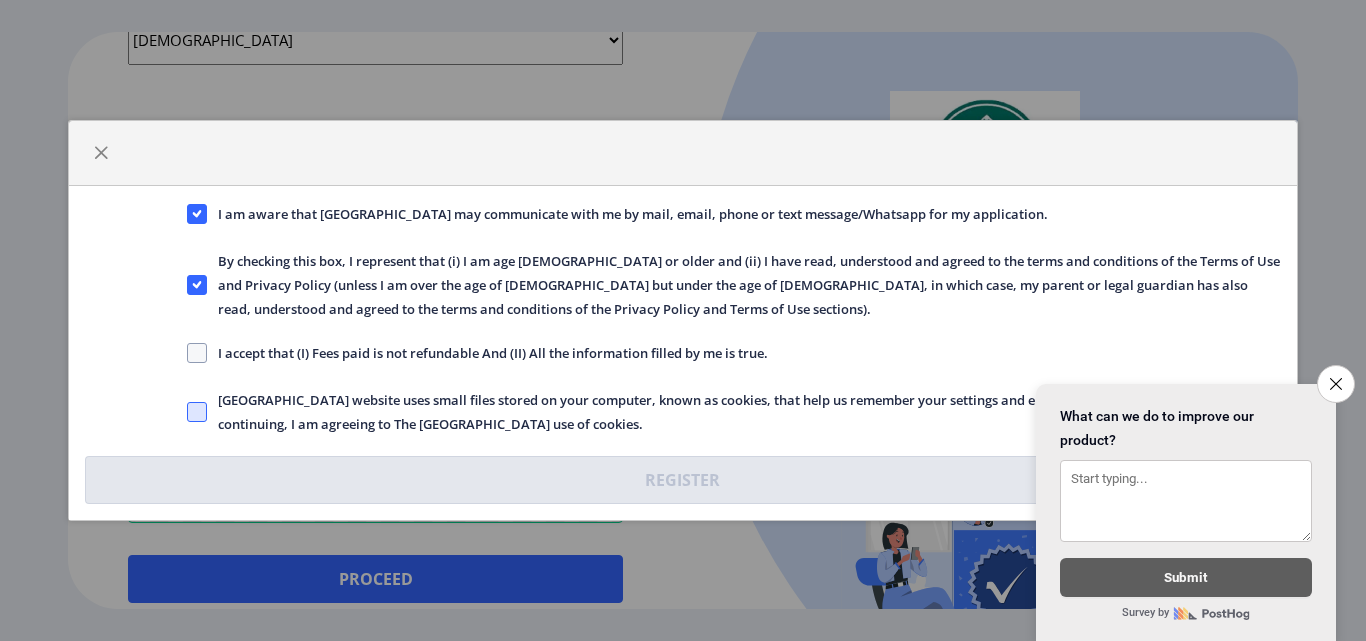 drag, startPoint x: 193, startPoint y: 354, endPoint x: 193, endPoint y: 420, distance: 66 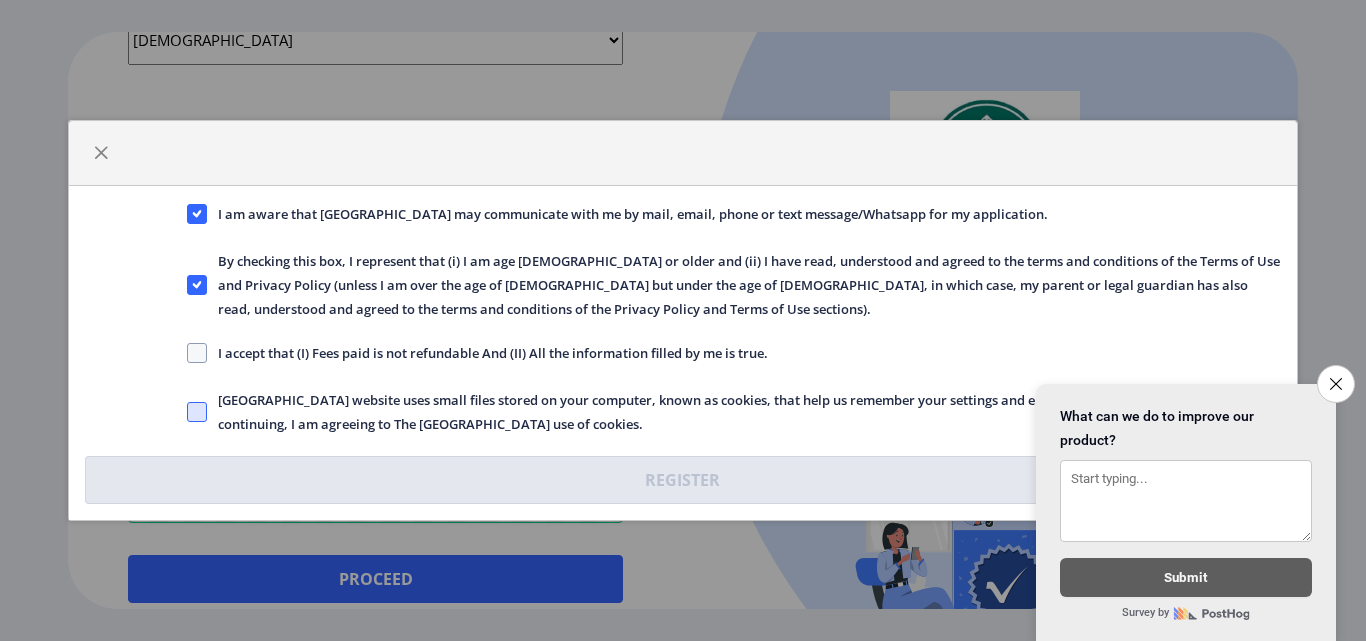 click 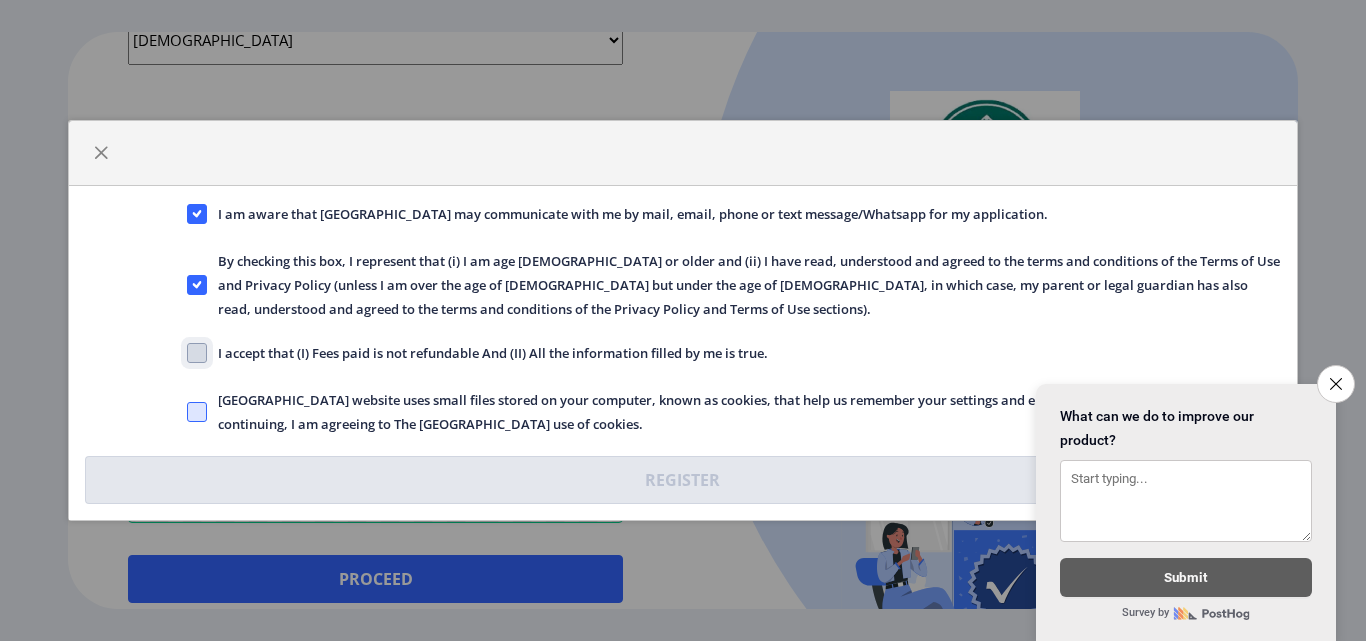 checkbox on "true" 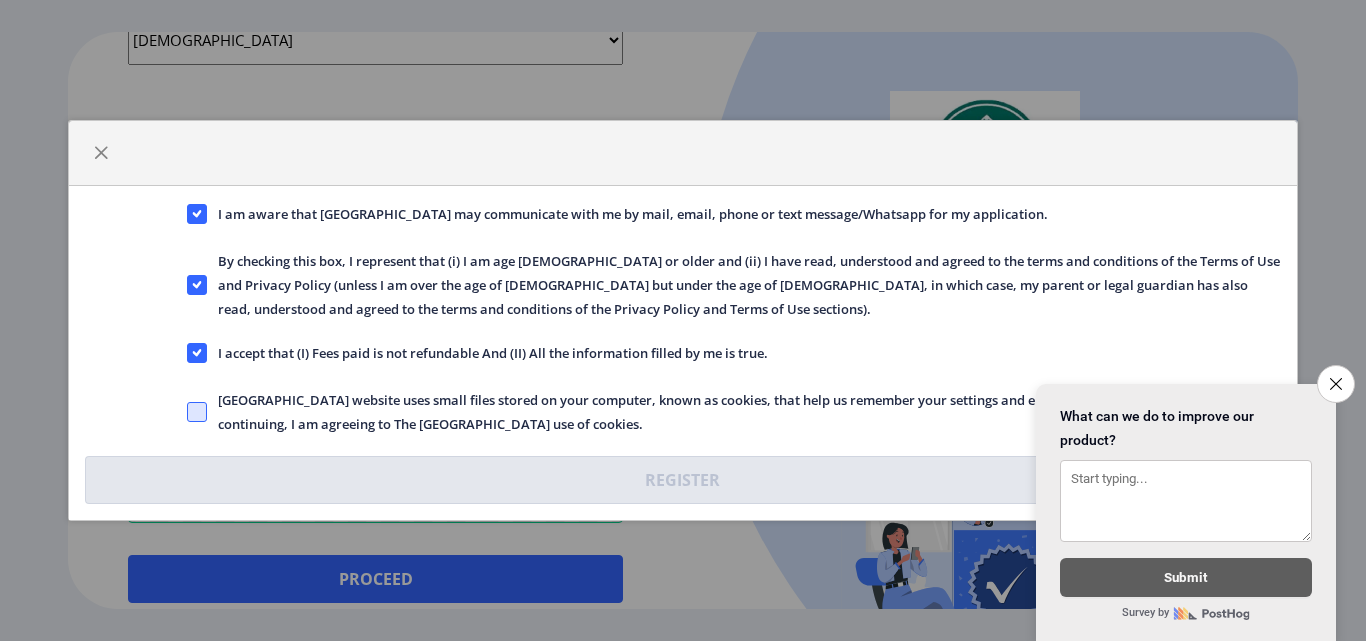 click 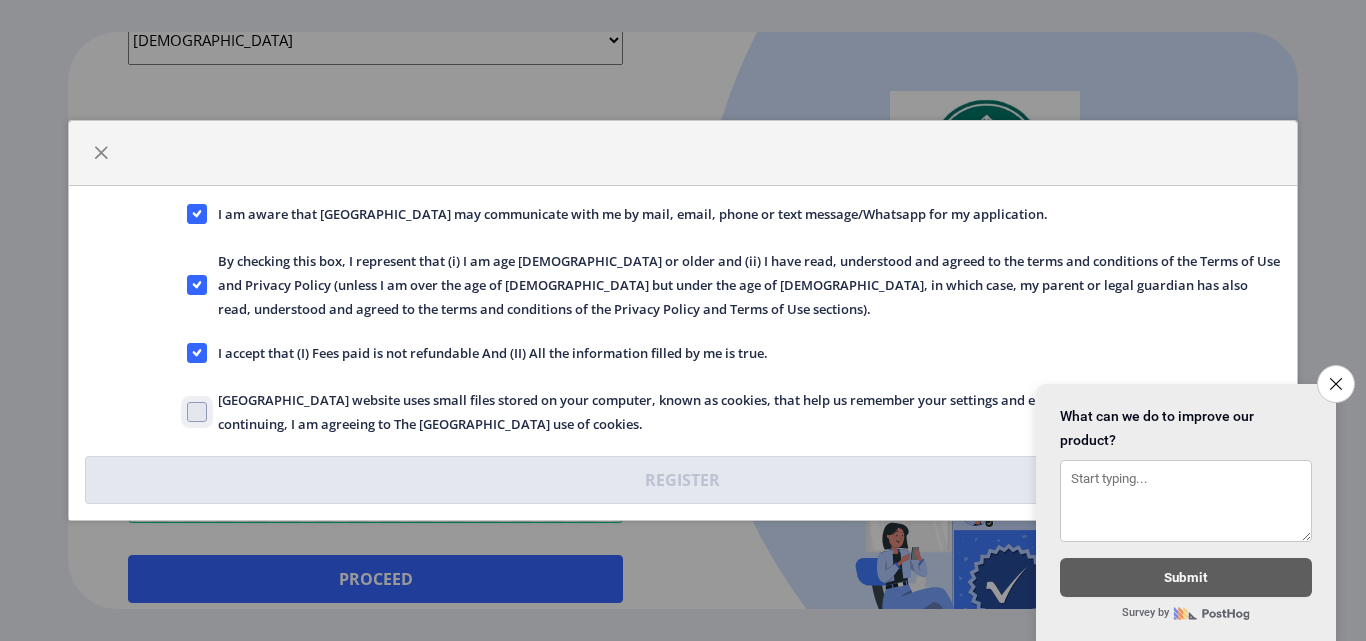 click on "[GEOGRAPHIC_DATA] website uses small files stored on your computer, known as cookies, that help us remember your settings and ensure the website works properly. By continuing, I am agreeing to The [GEOGRAPHIC_DATA] use of cookies." 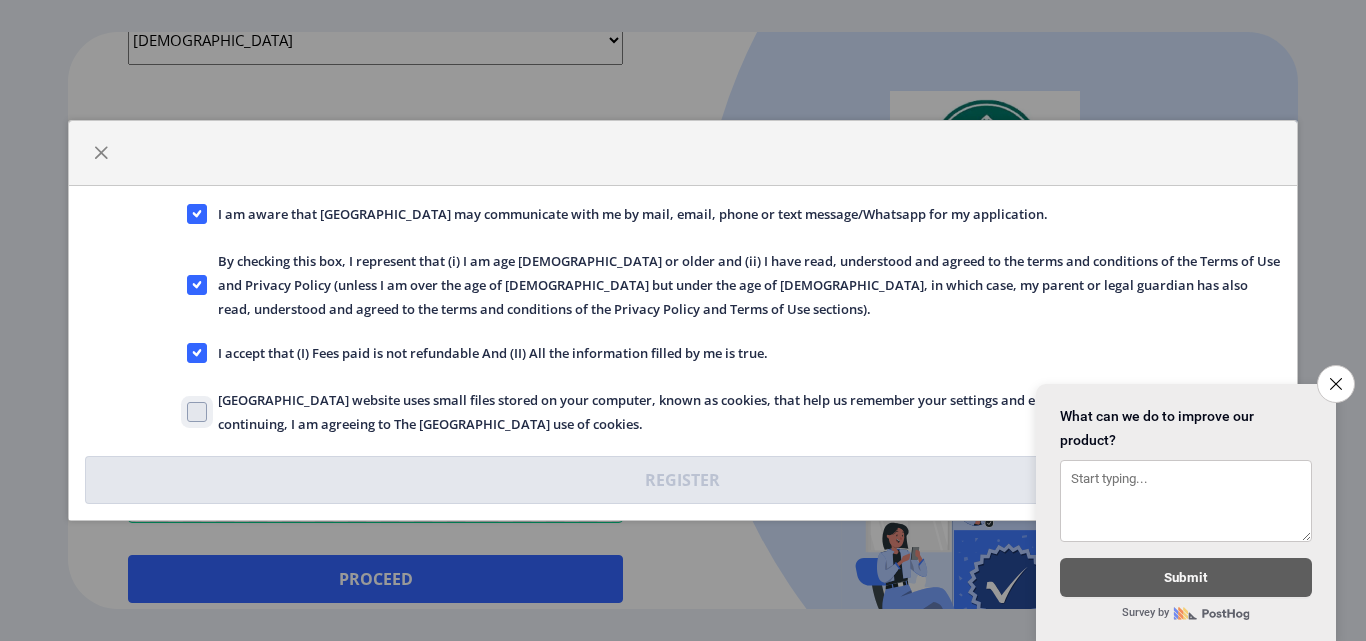 checkbox on "true" 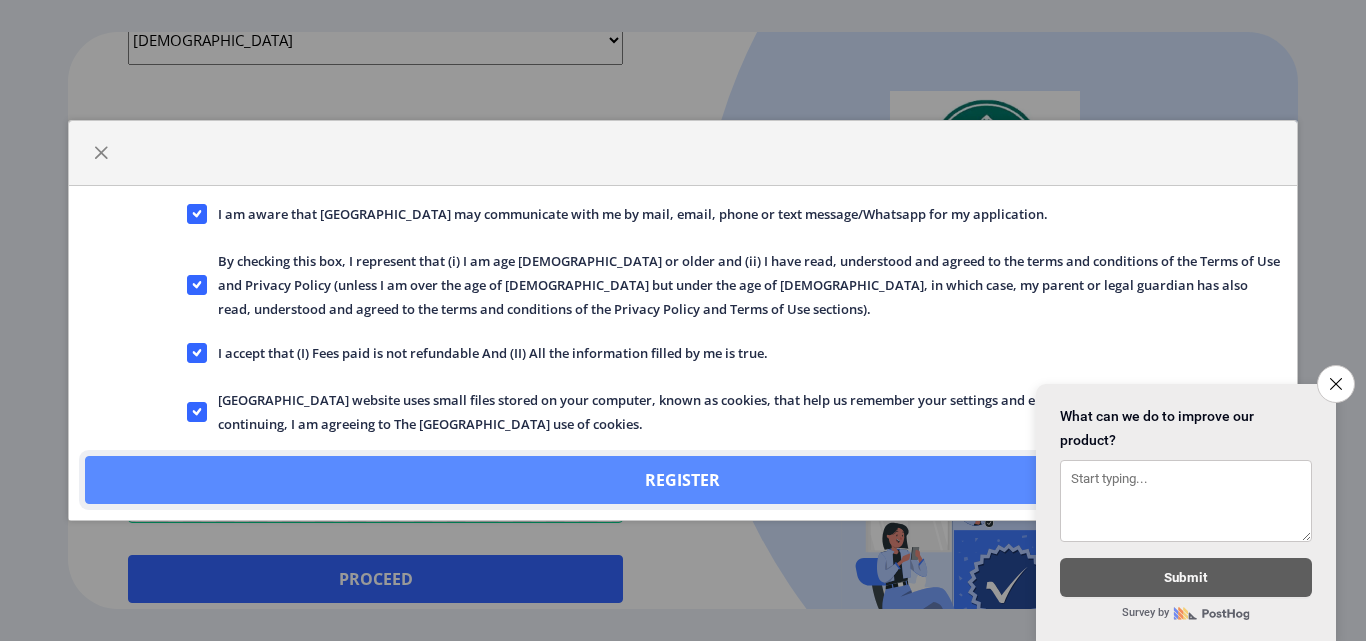 click on "Register" 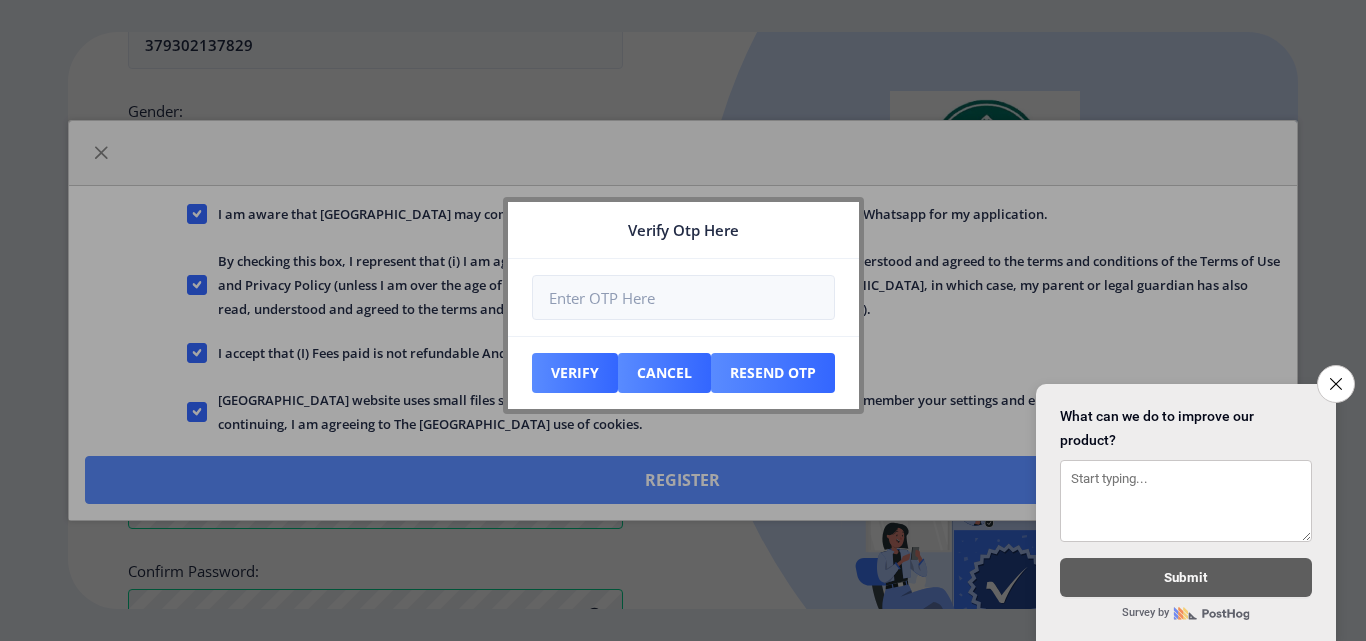 scroll, scrollTop: 953, scrollLeft: 0, axis: vertical 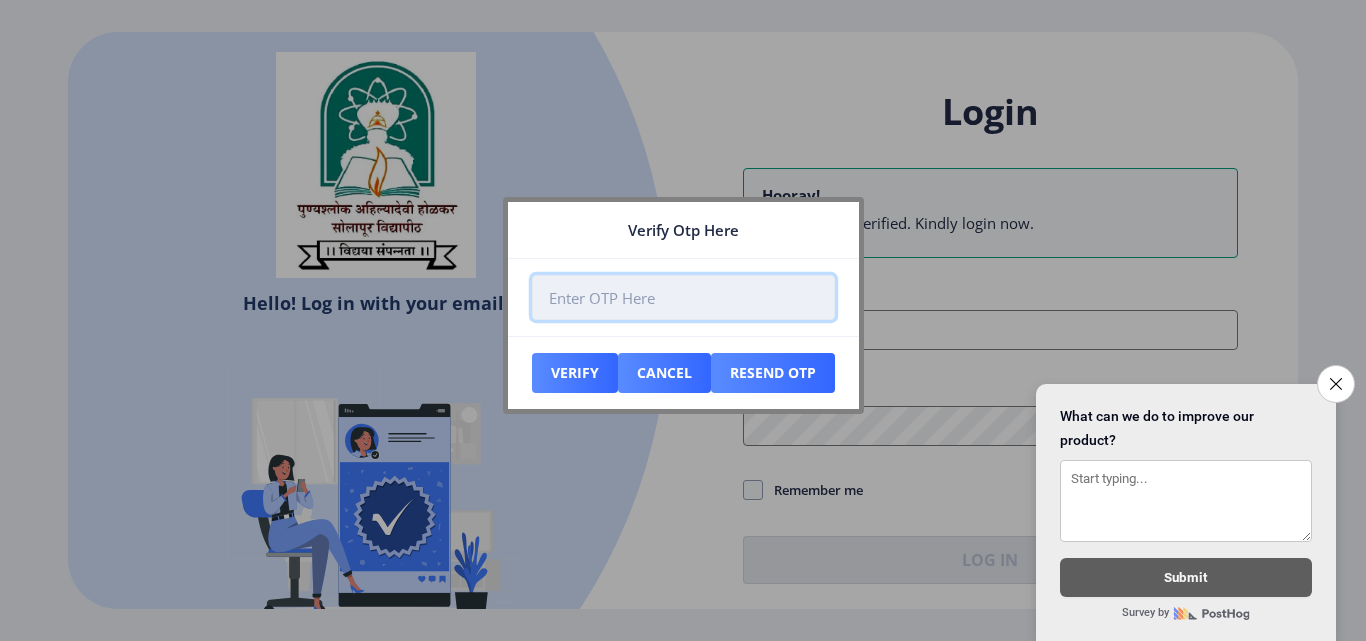 click at bounding box center [683, 297] 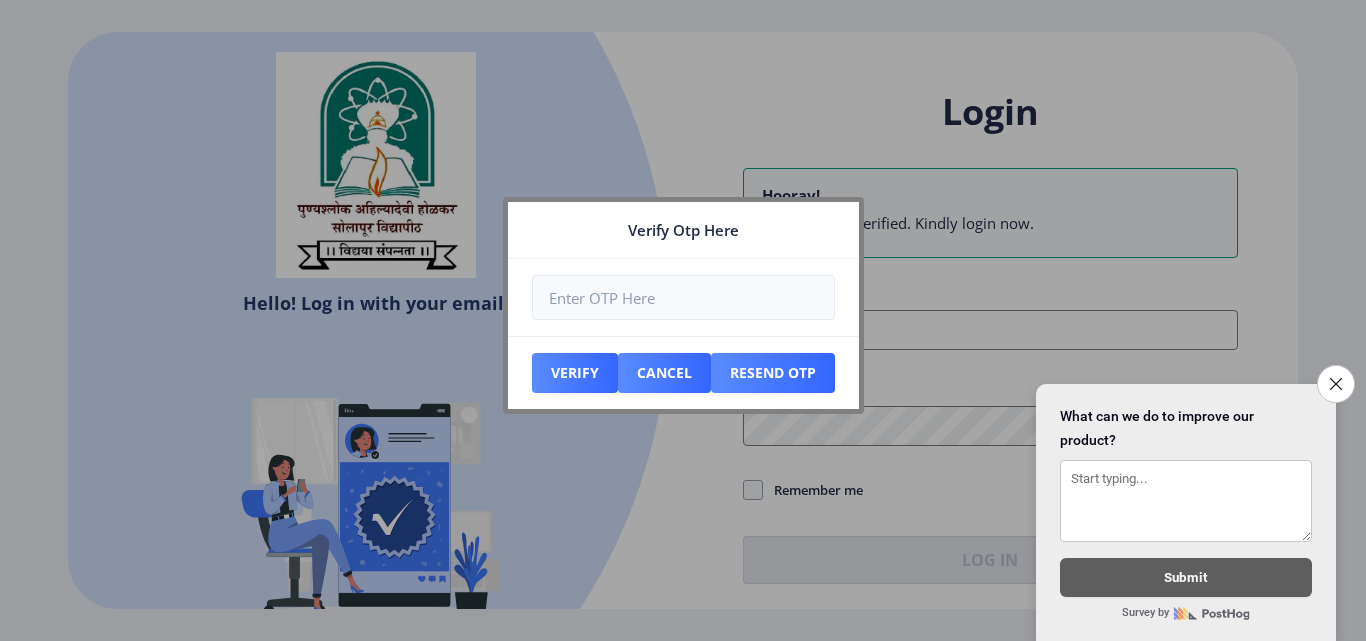click on "Verify Otp Here" at bounding box center [683, 230] 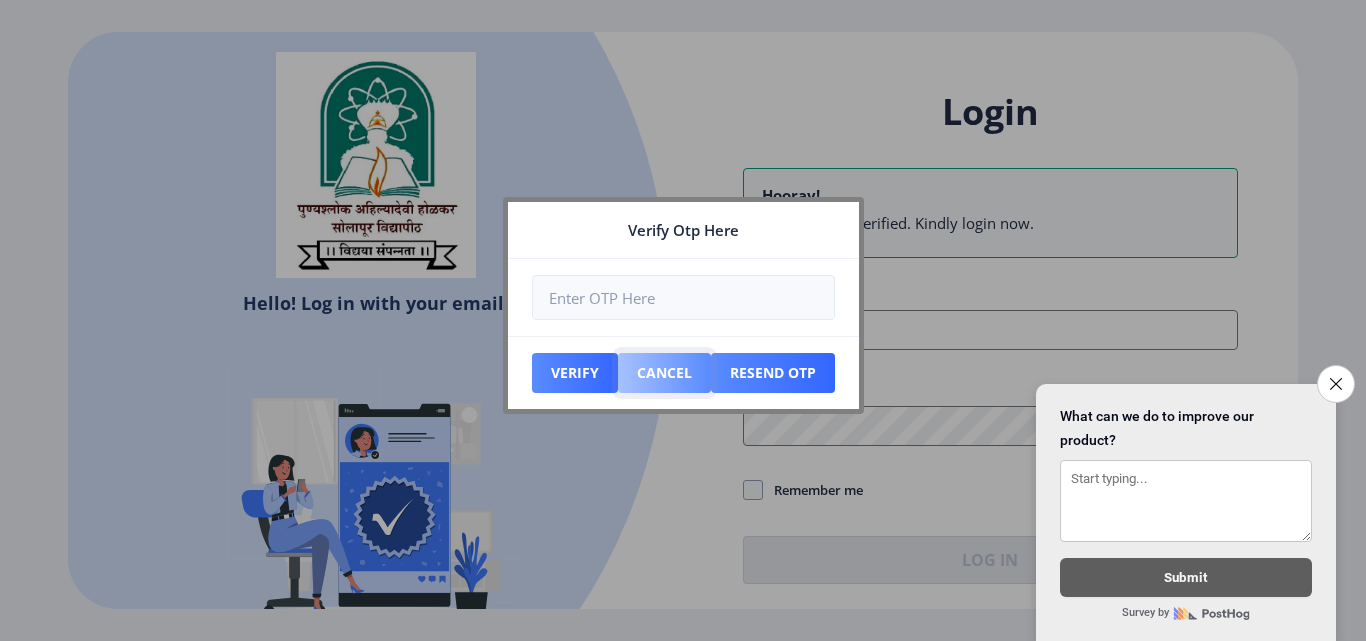 click on "Cancel" at bounding box center [575, 373] 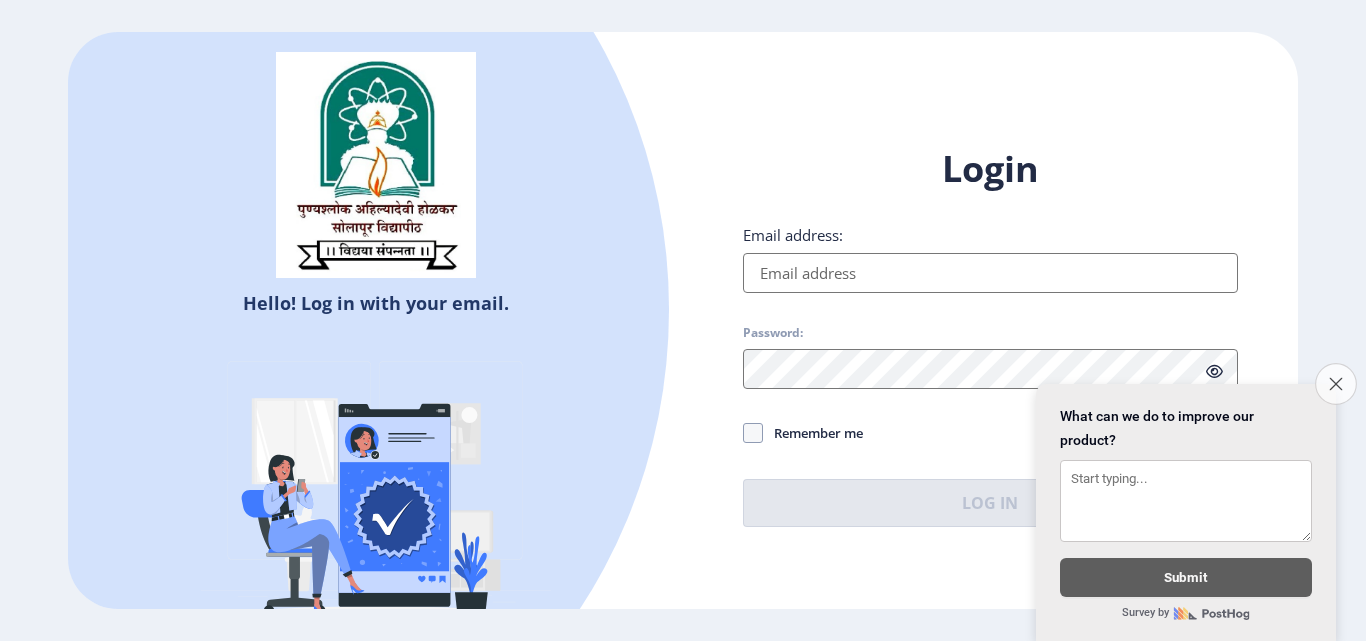 click 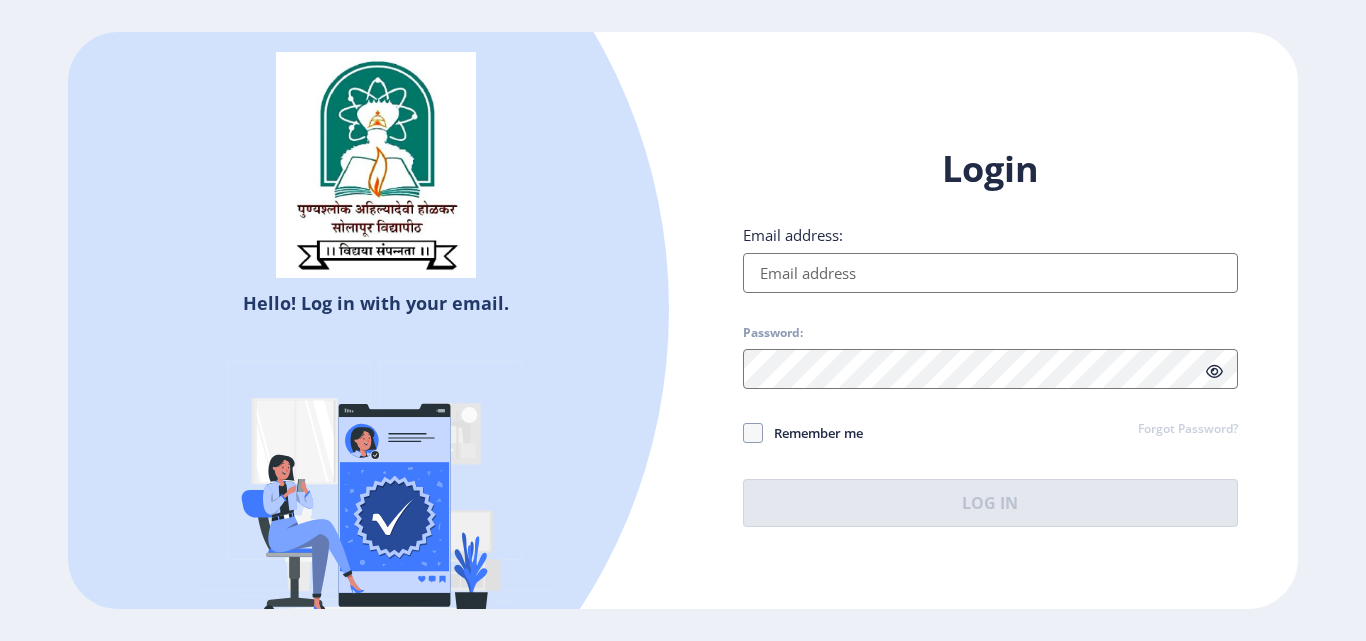 click on "Email address:" at bounding box center [990, 273] 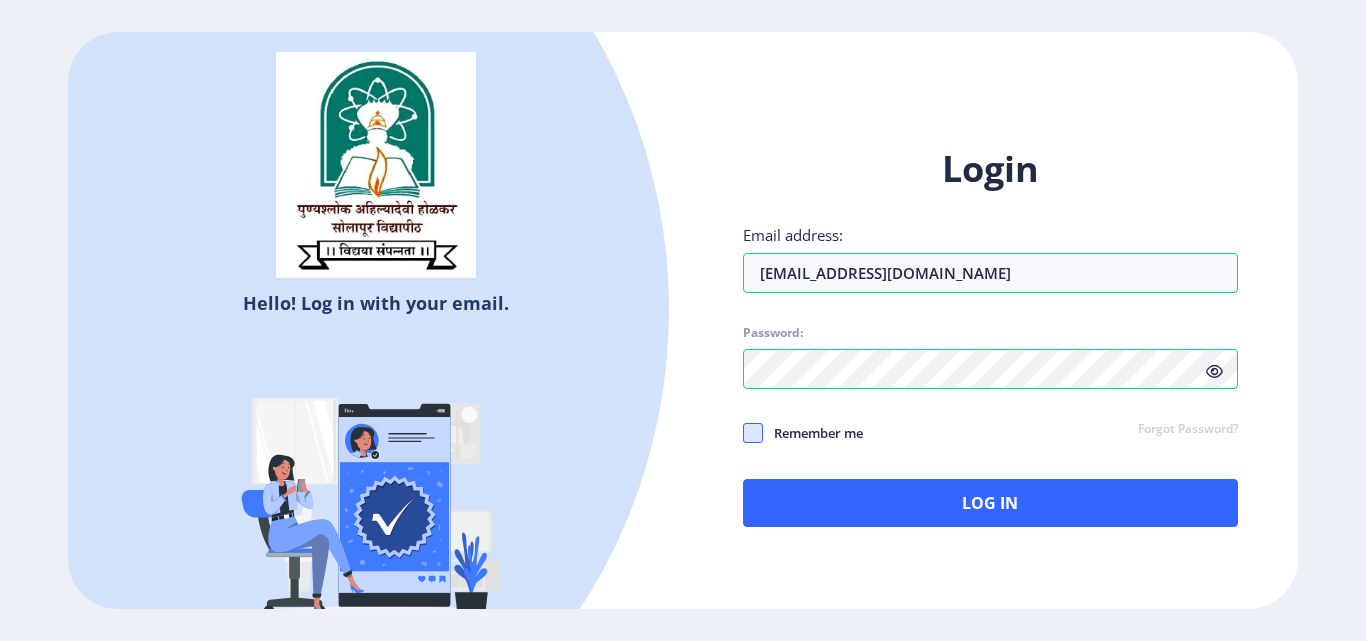 click 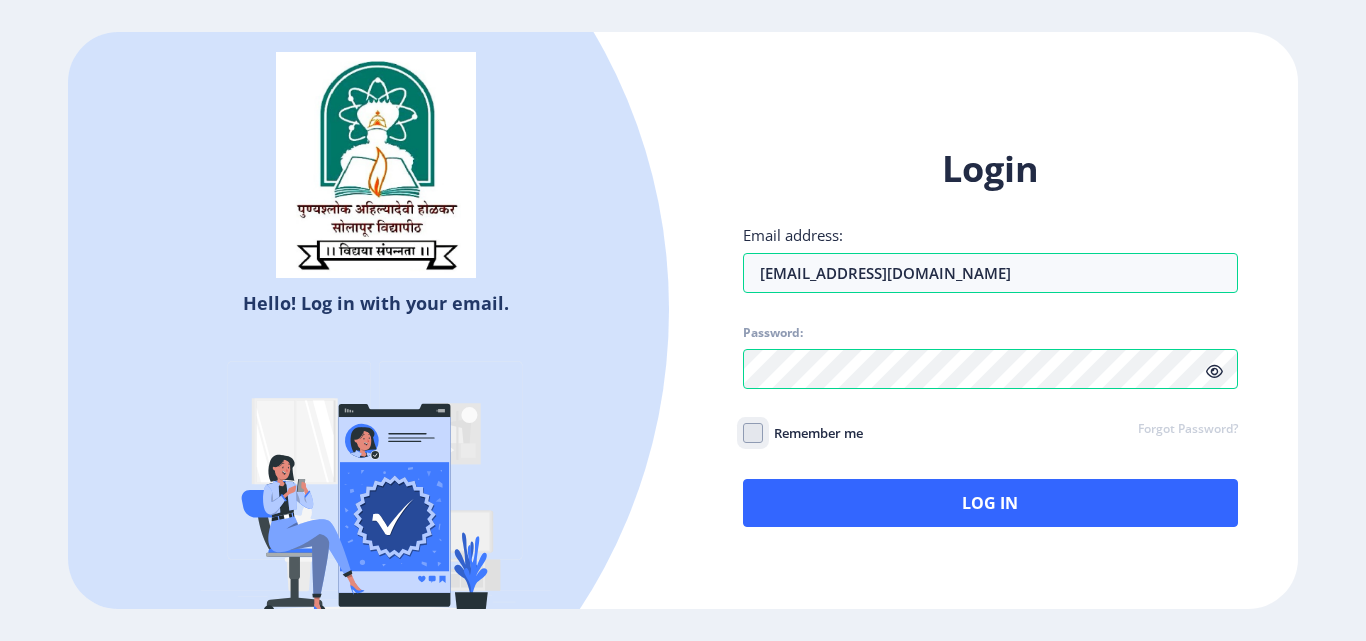 click on "Remember me" 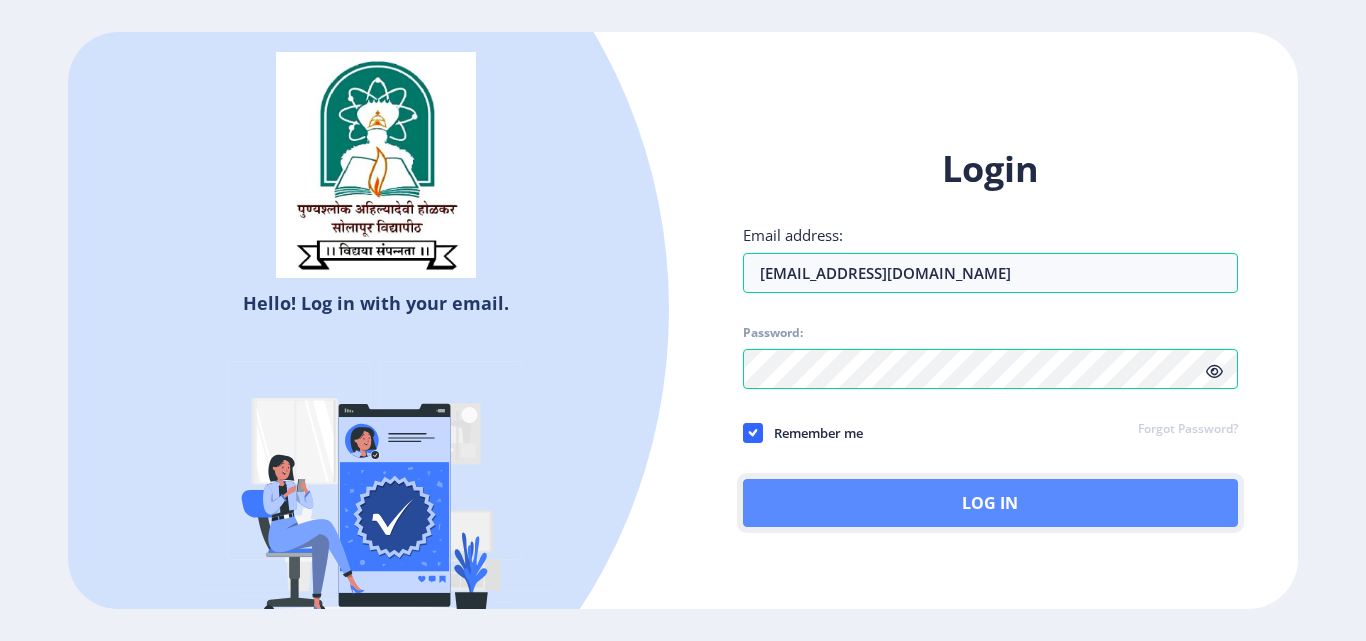 click on "Log In" 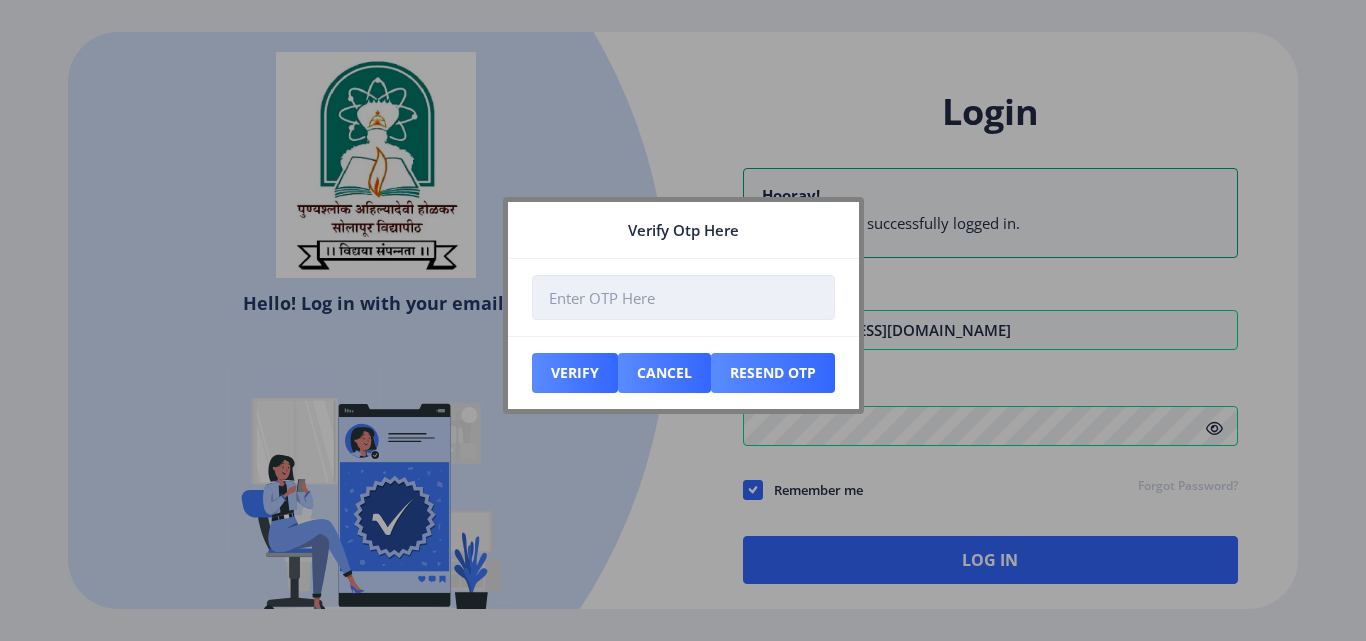 click at bounding box center [683, 297] 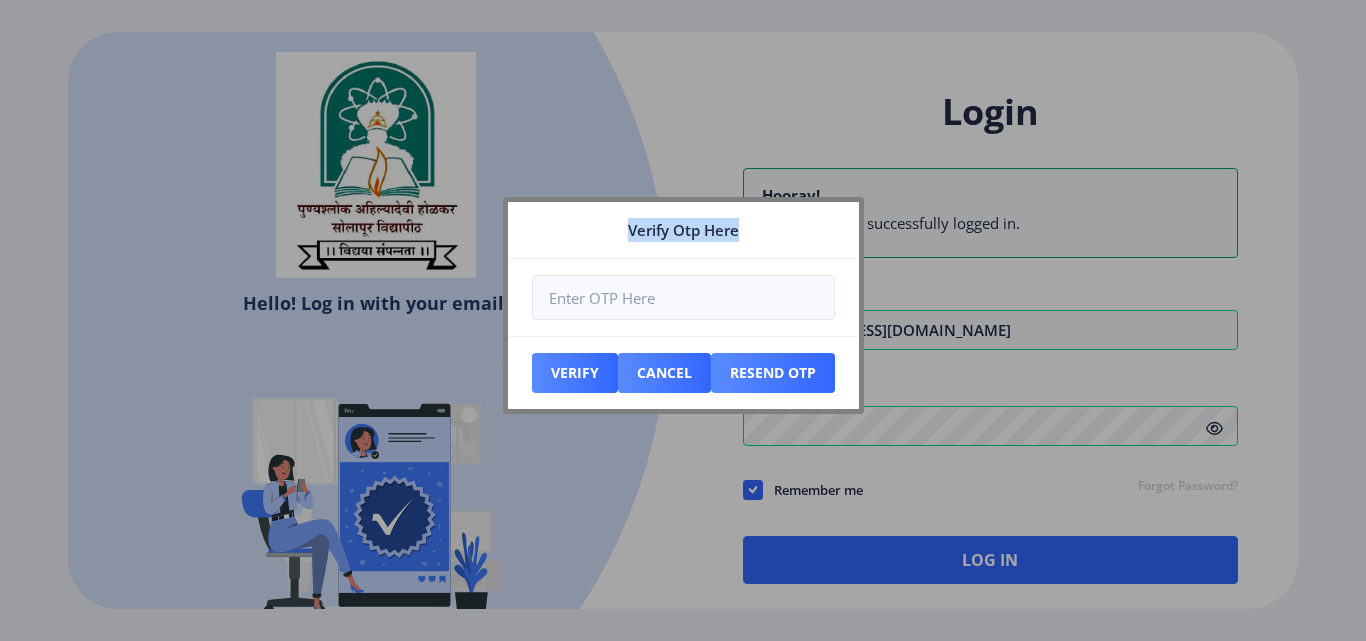 drag, startPoint x: 774, startPoint y: 223, endPoint x: 603, endPoint y: 183, distance: 175.61606 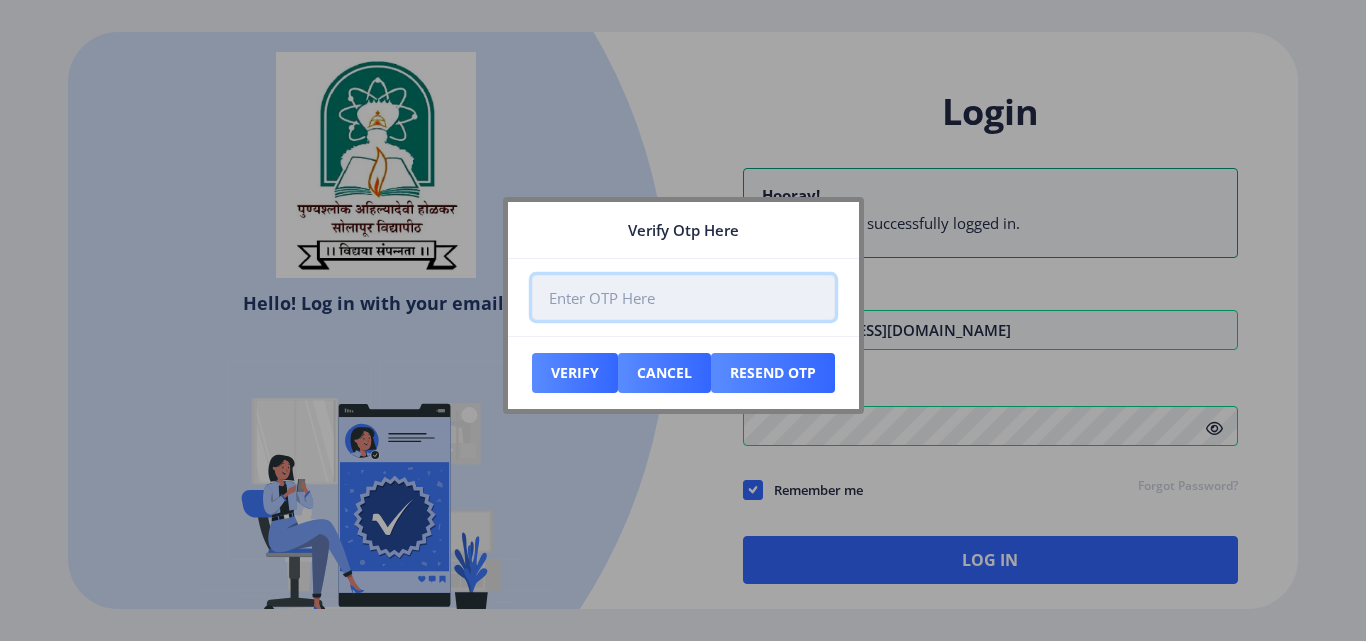 click at bounding box center [683, 297] 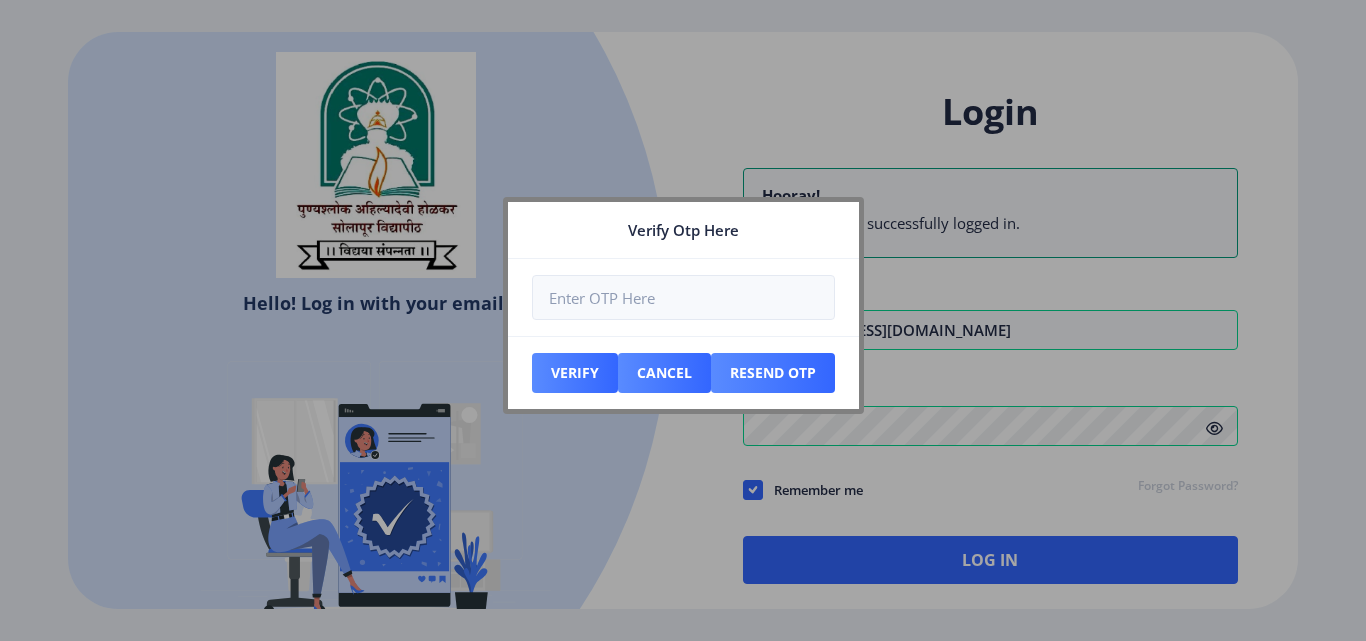 click on "Verify Cancel Resend Otp" 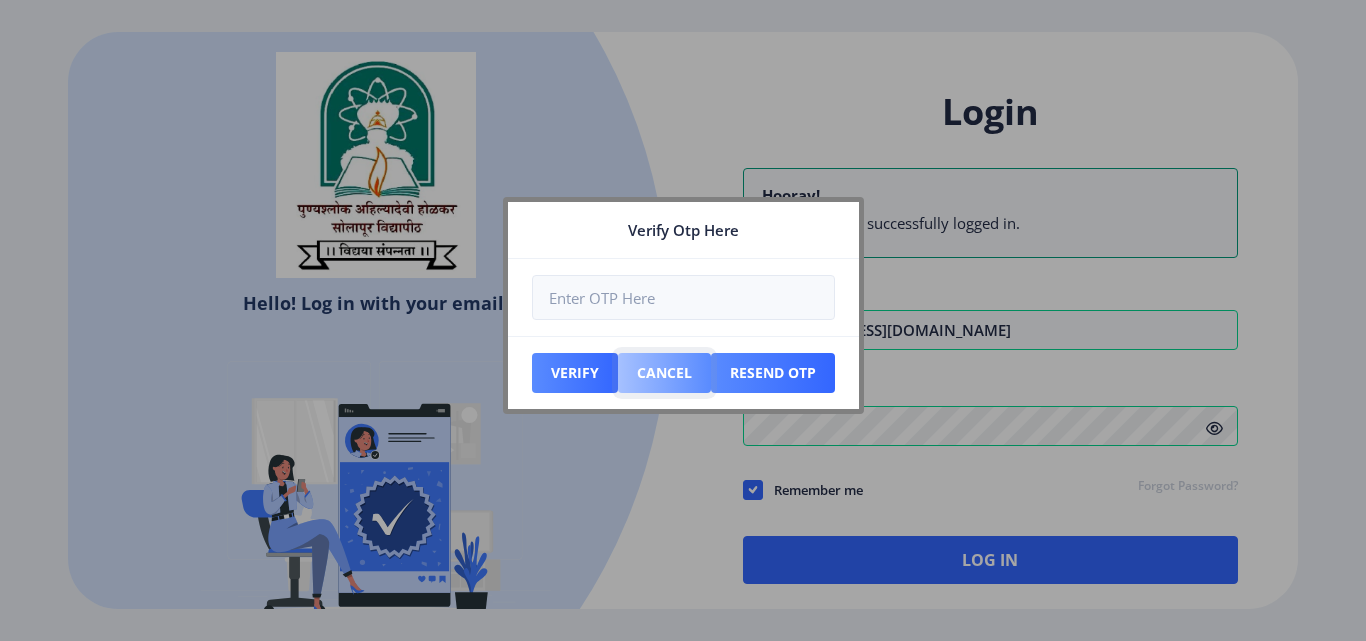 click on "Cancel" at bounding box center [575, 373] 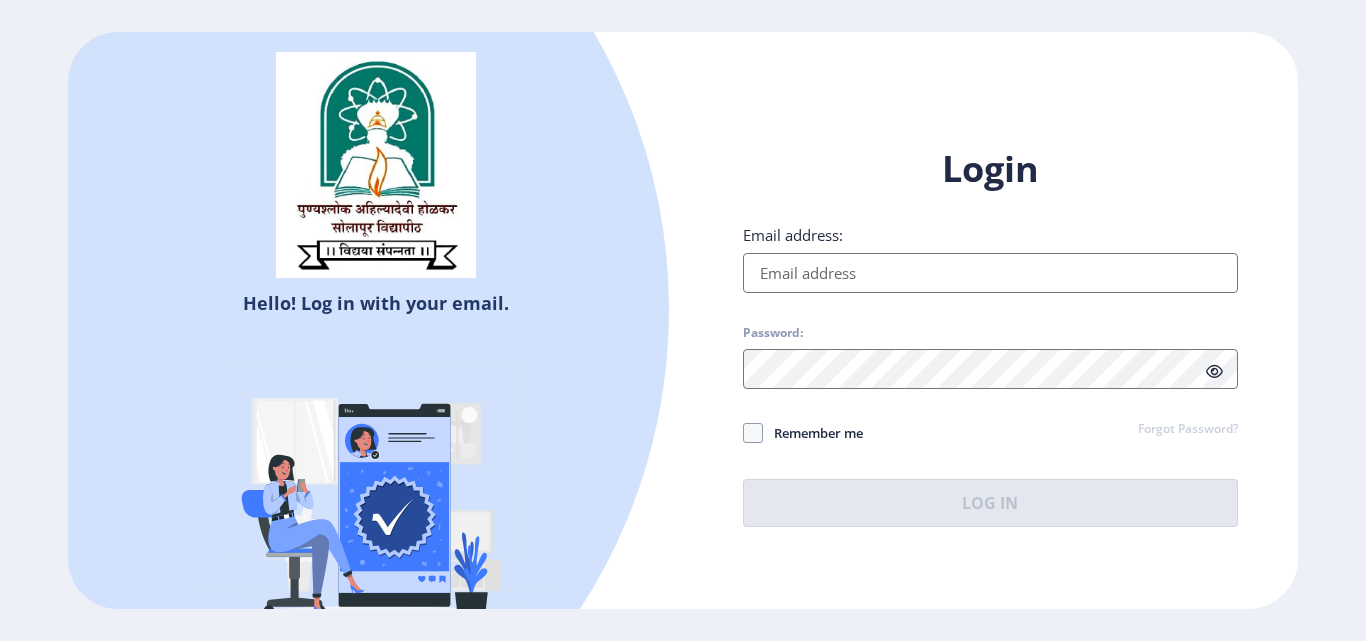 click on "Email address:" at bounding box center (990, 273) 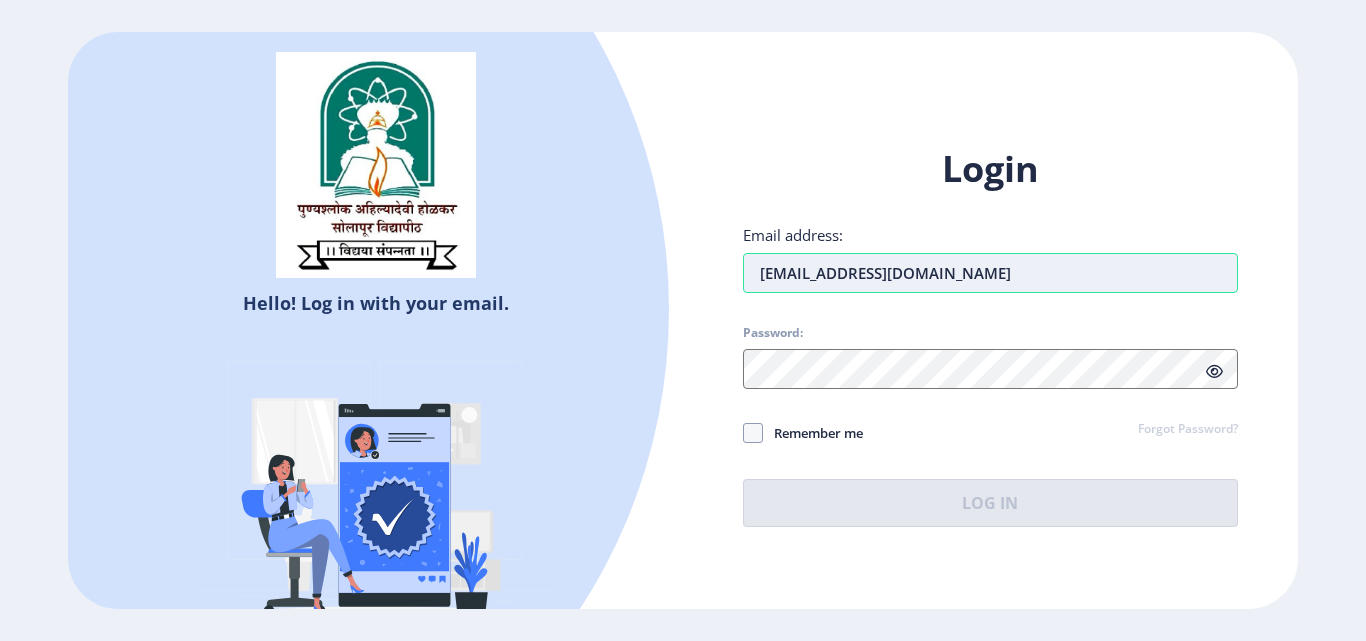 click on "[EMAIL_ADDRESS][DOMAIN_NAME]" at bounding box center (990, 273) 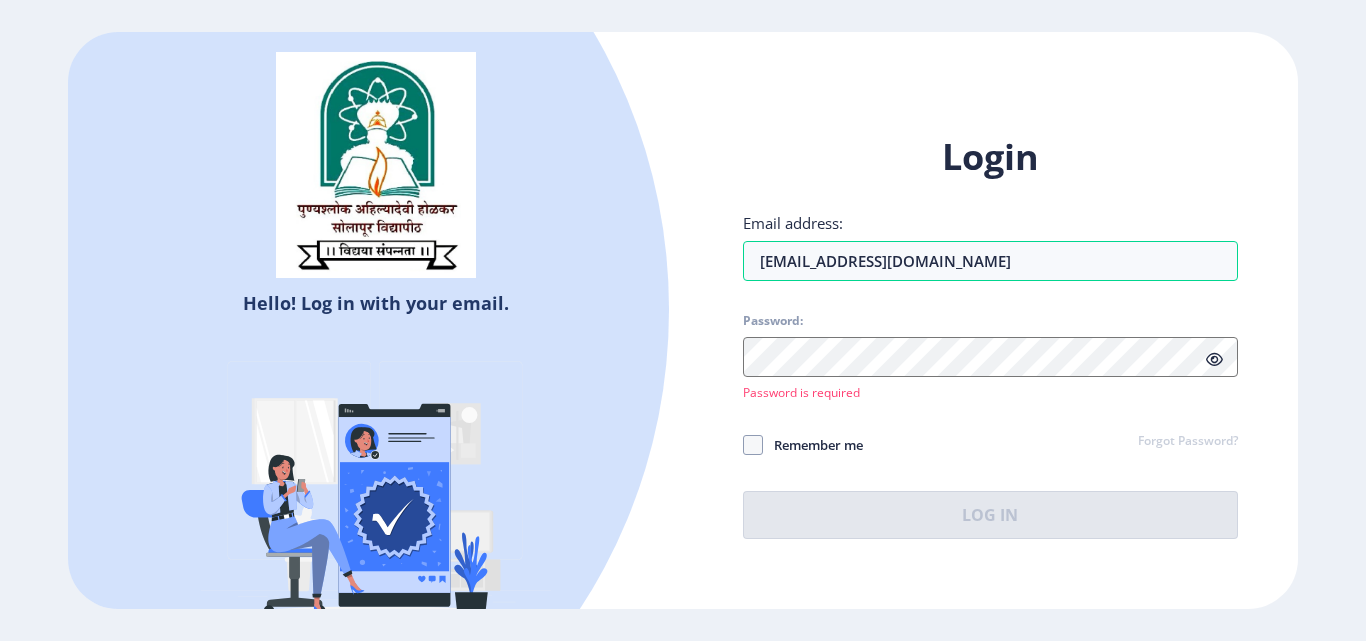 click on "Login Email address: [EMAIL_ADDRESS][DOMAIN_NAME] Password:  Password is required Remember me Forgot Password?  Log In" 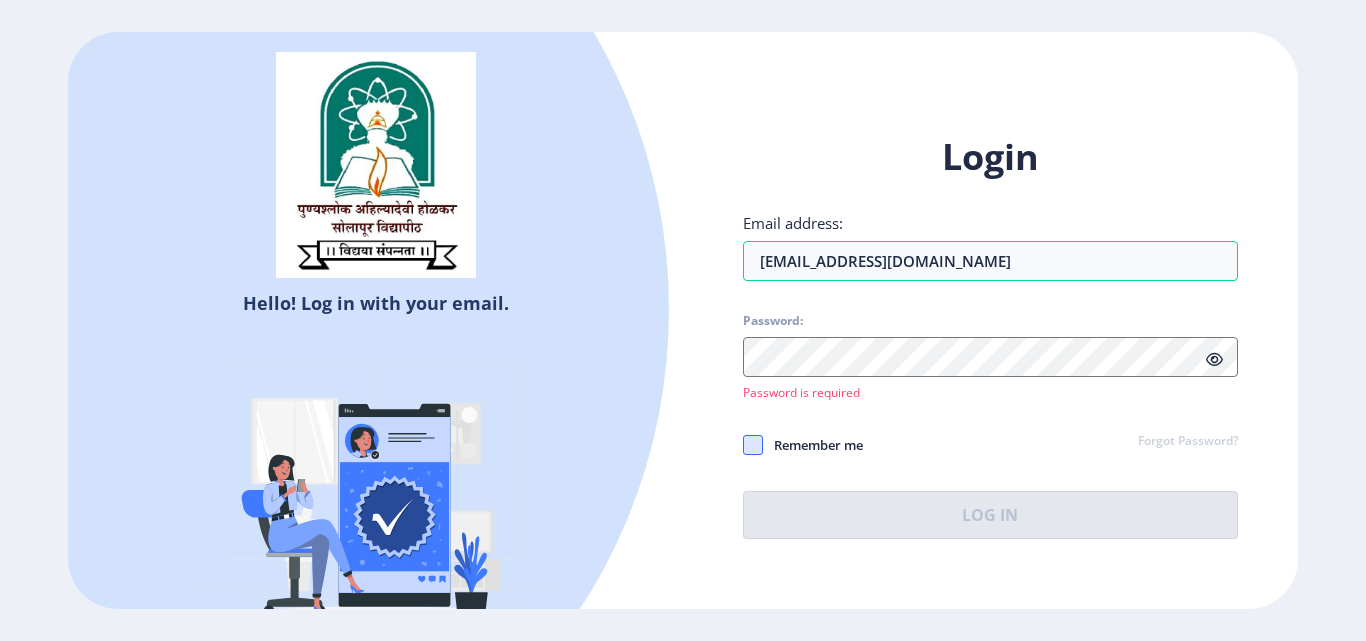 click 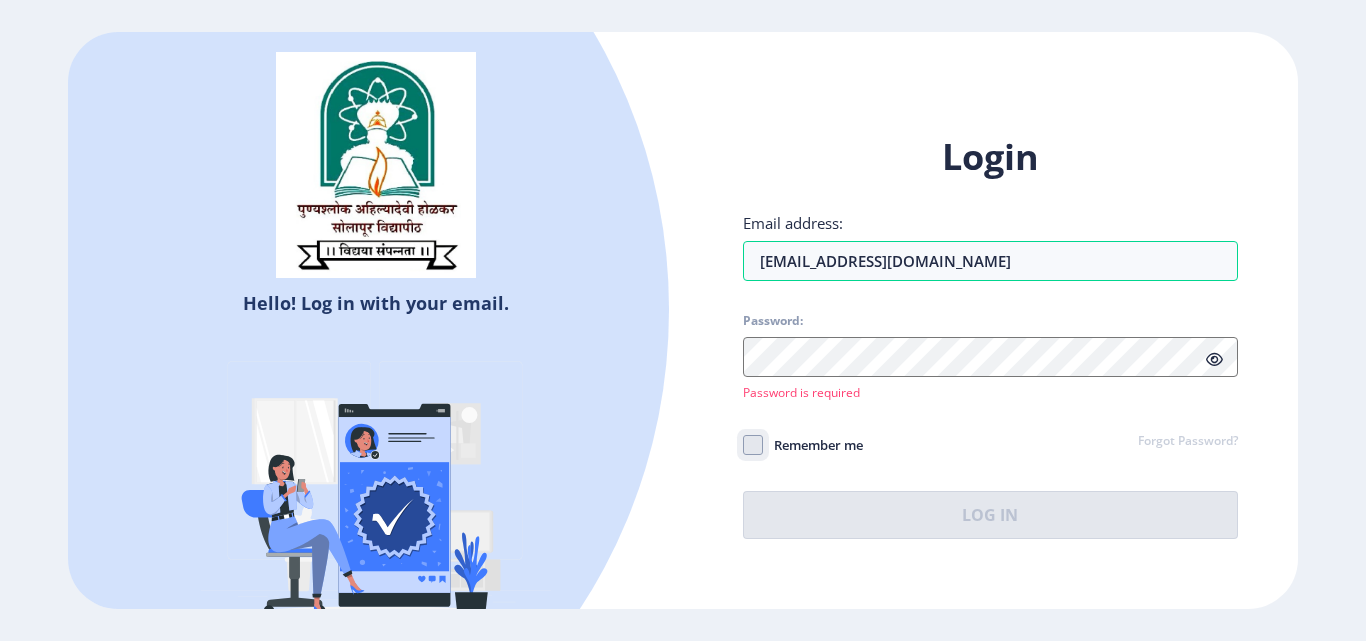 click on "Remember me" 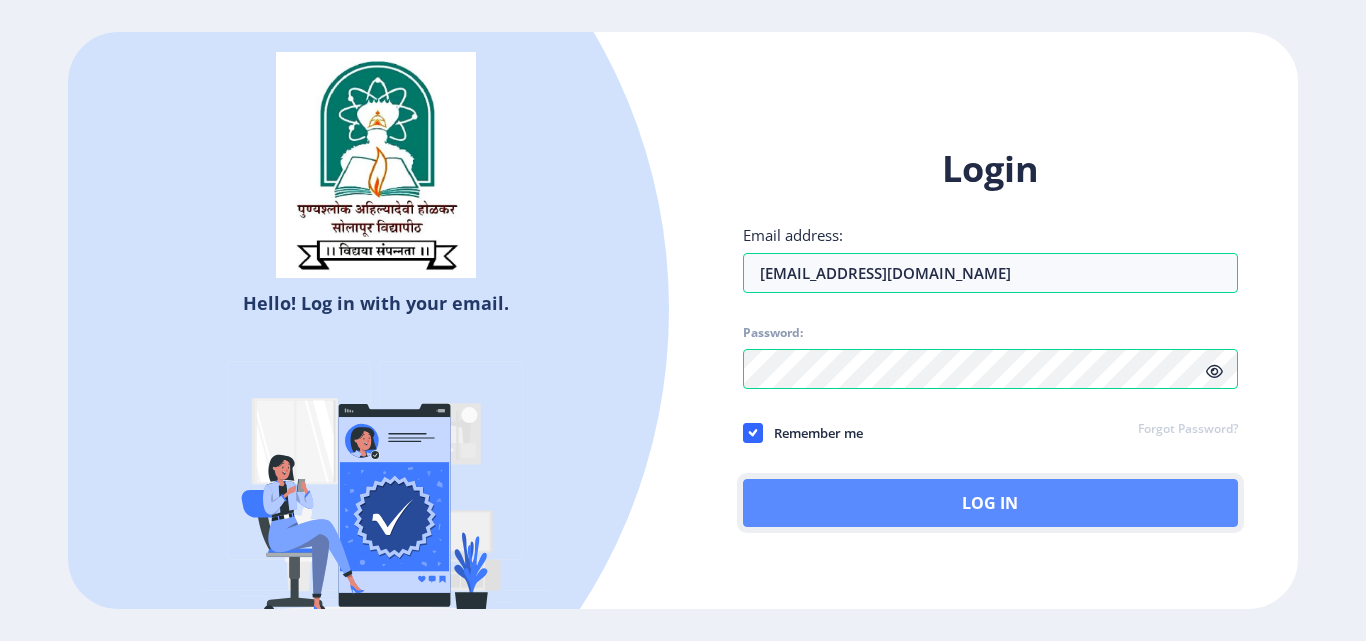 click on "Log In" 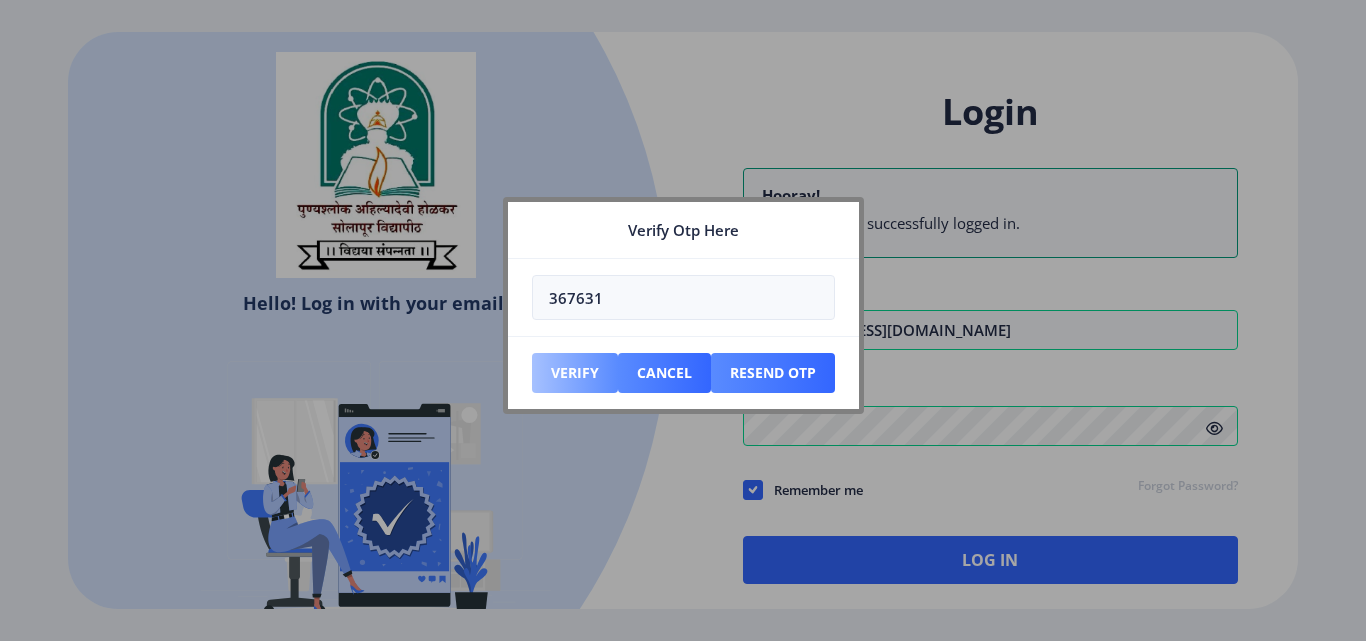 type on "367631" 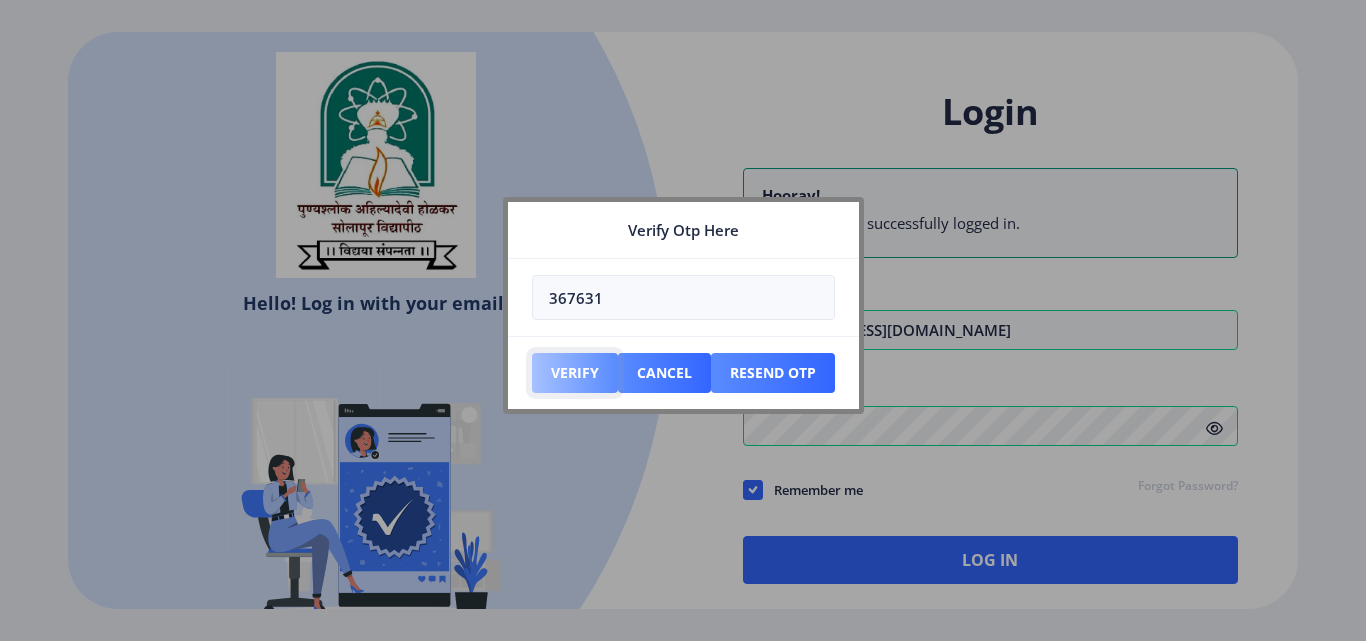 click on "Verify" at bounding box center (575, 373) 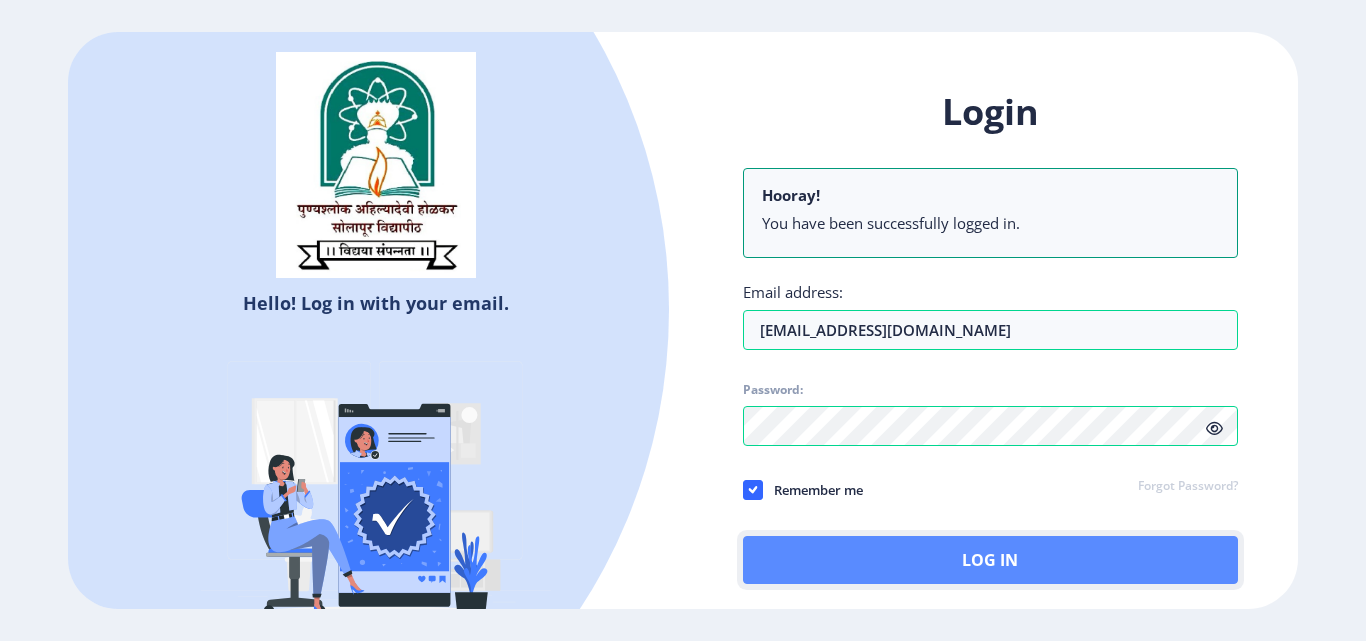 click on "Log In" 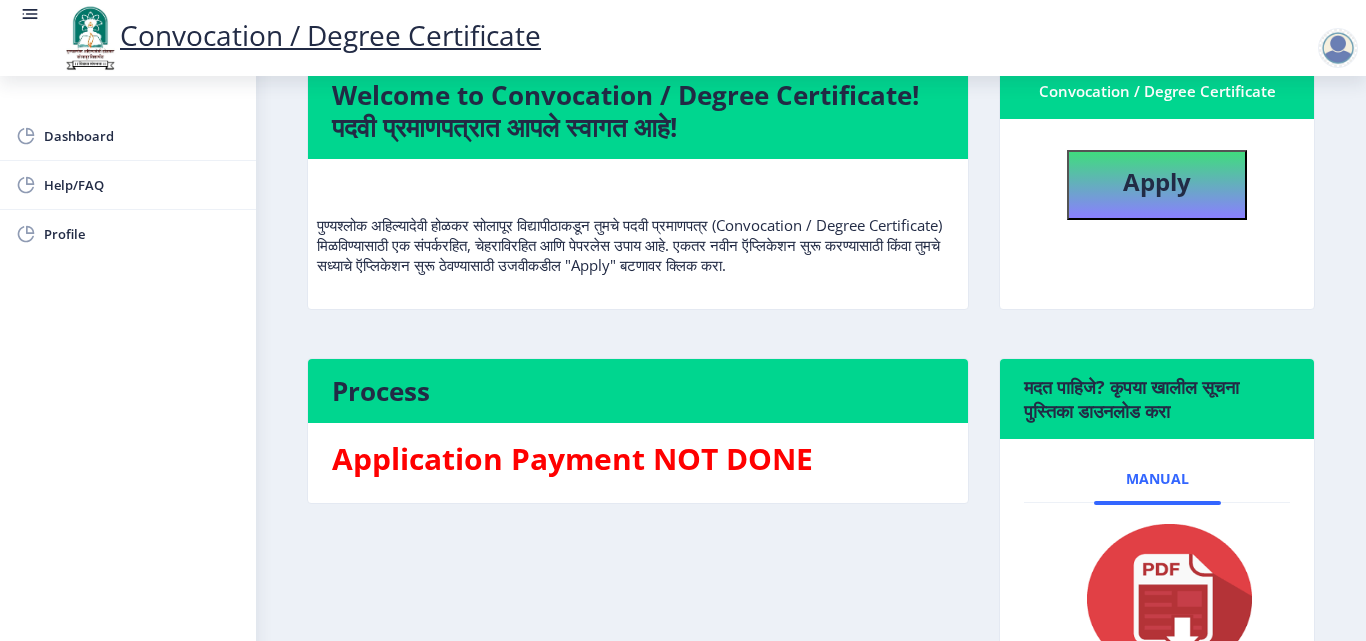 scroll, scrollTop: 200, scrollLeft: 0, axis: vertical 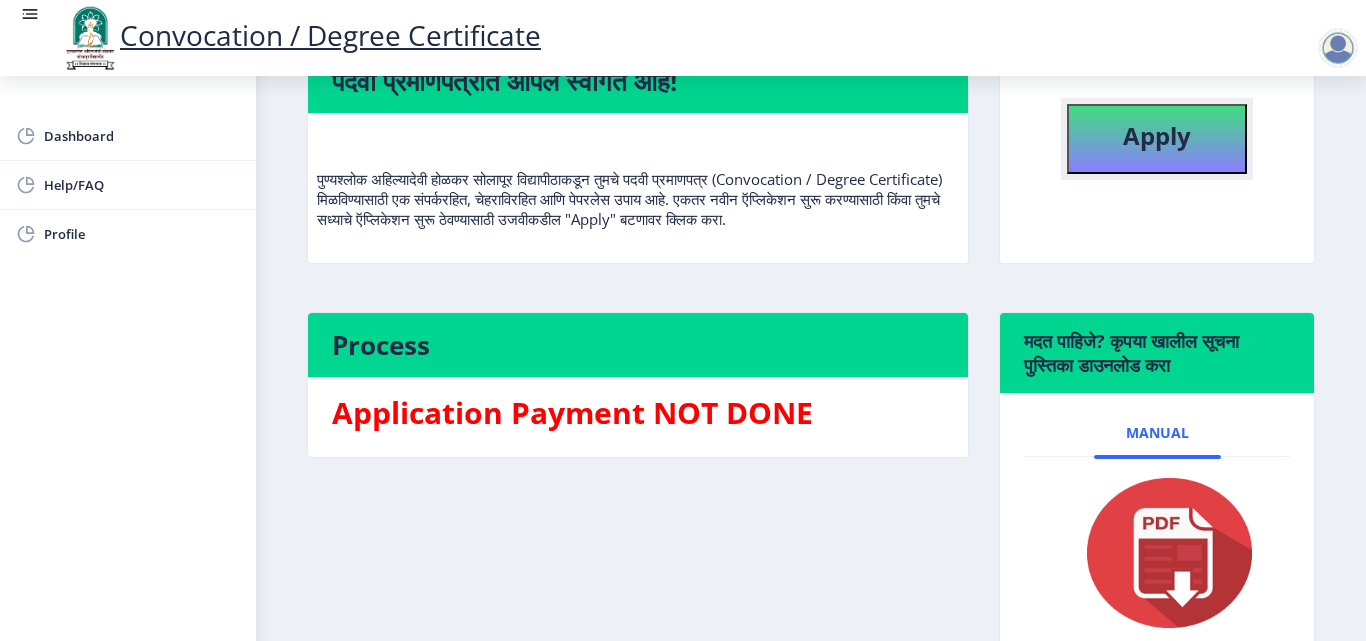 click on "Apply" 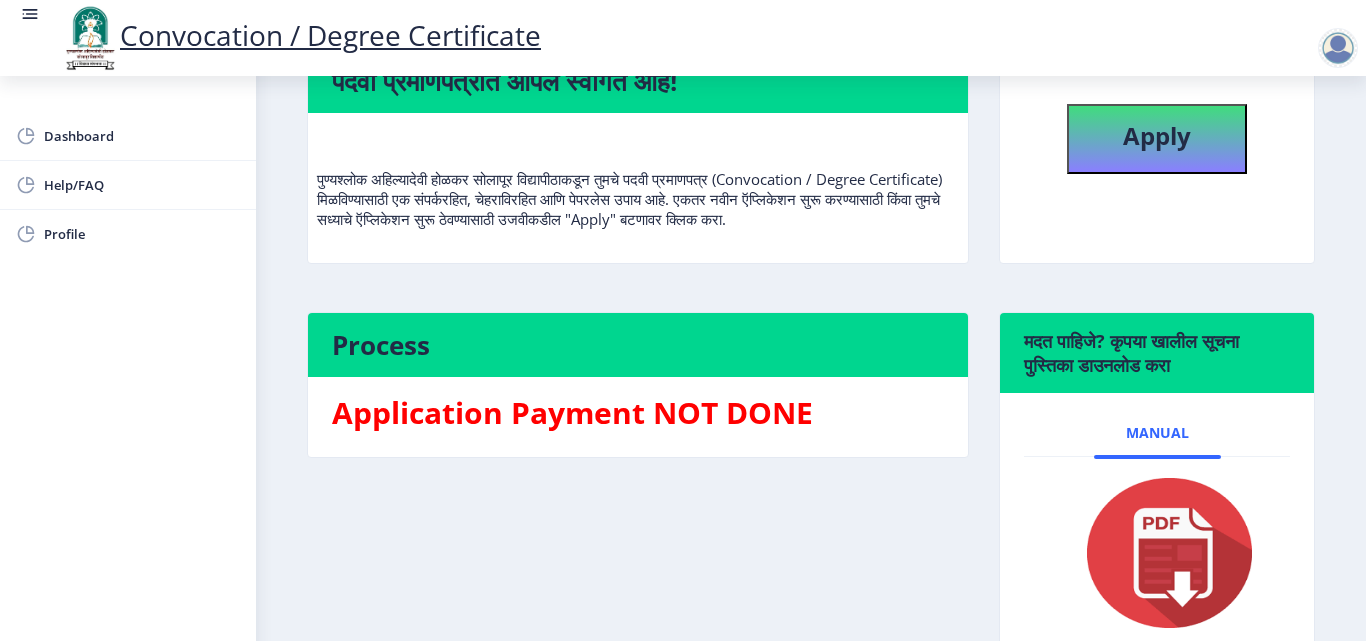 select 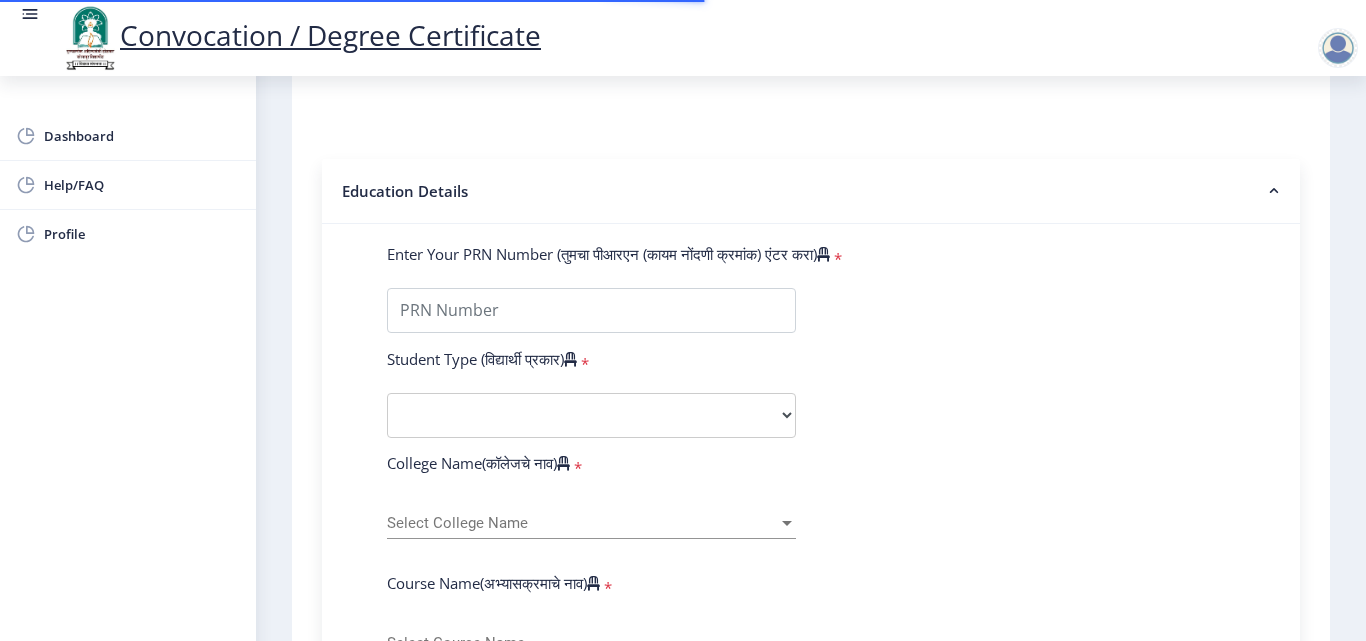scroll, scrollTop: 400, scrollLeft: 0, axis: vertical 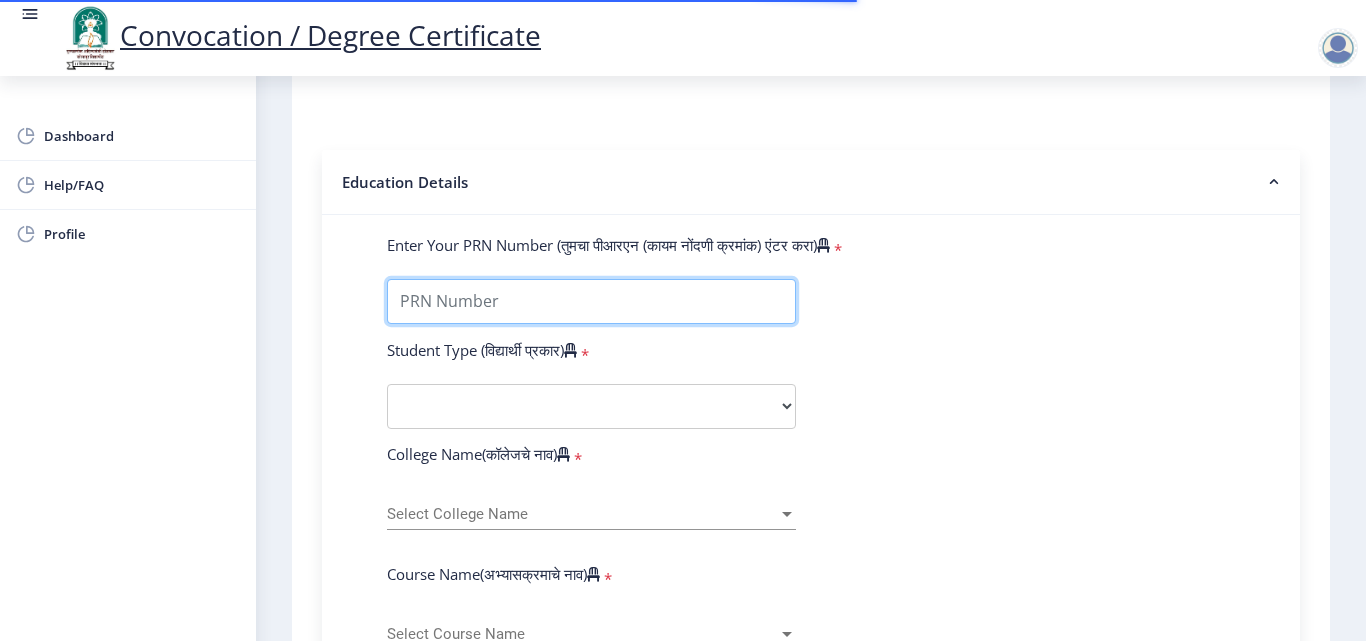 click on "Enter Your PRN Number (तुमचा पीआरएन (कायम नोंदणी क्रमांक) एंटर करा)" at bounding box center (591, 301) 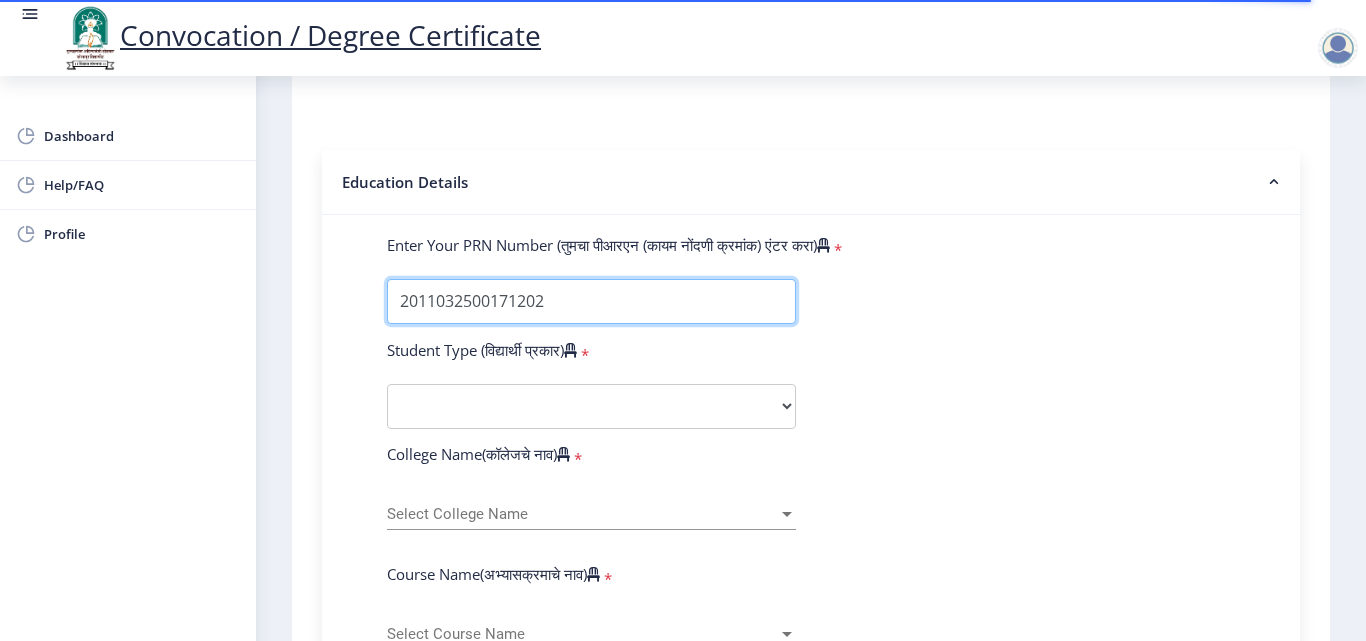 type on "2011032500171202" 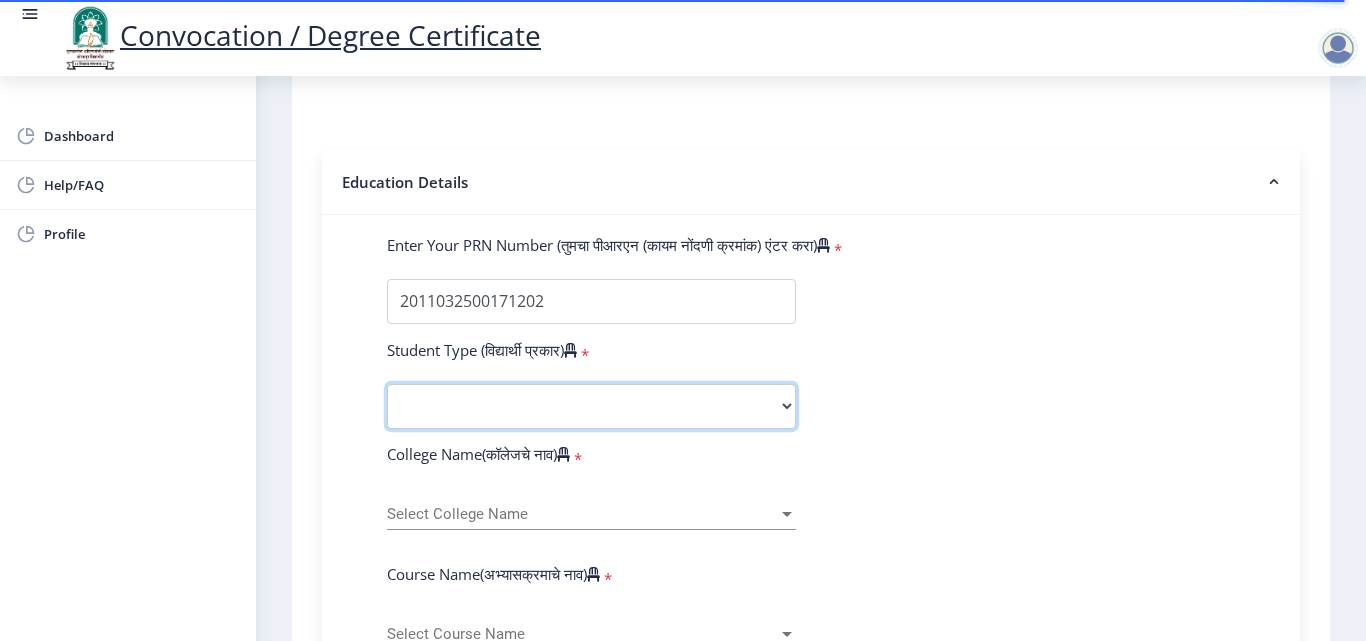 click on "Select Student Type Regular External" at bounding box center [591, 406] 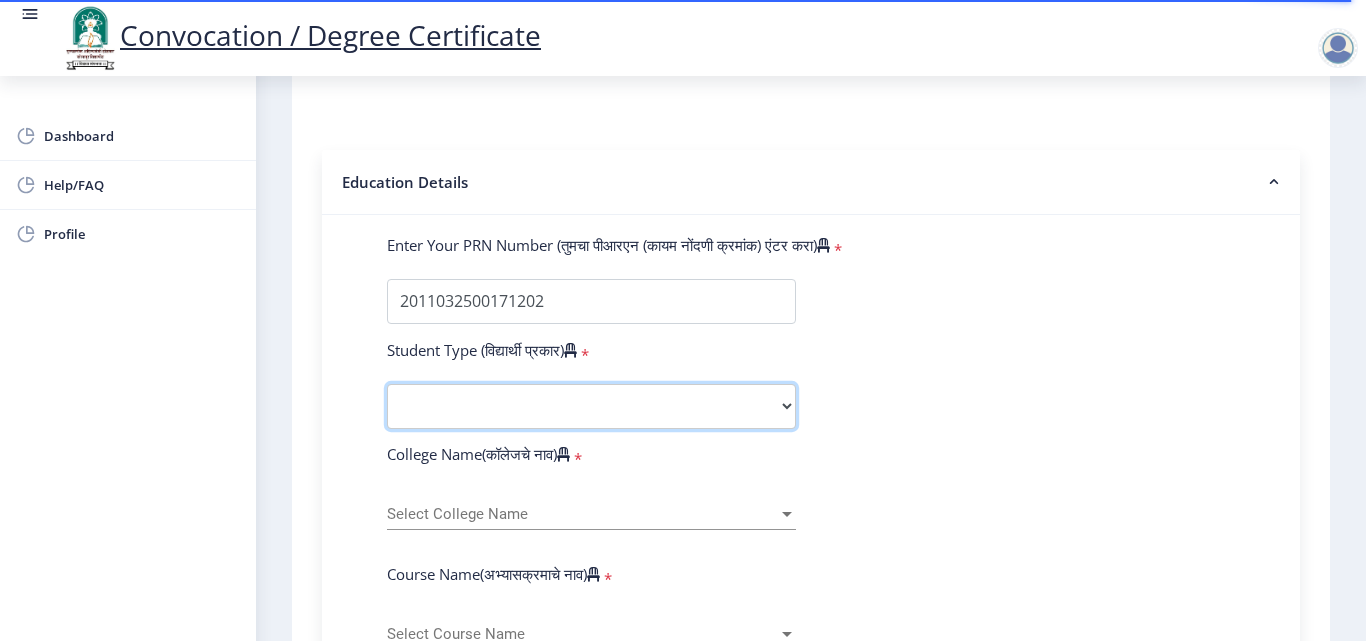 select on "Regular" 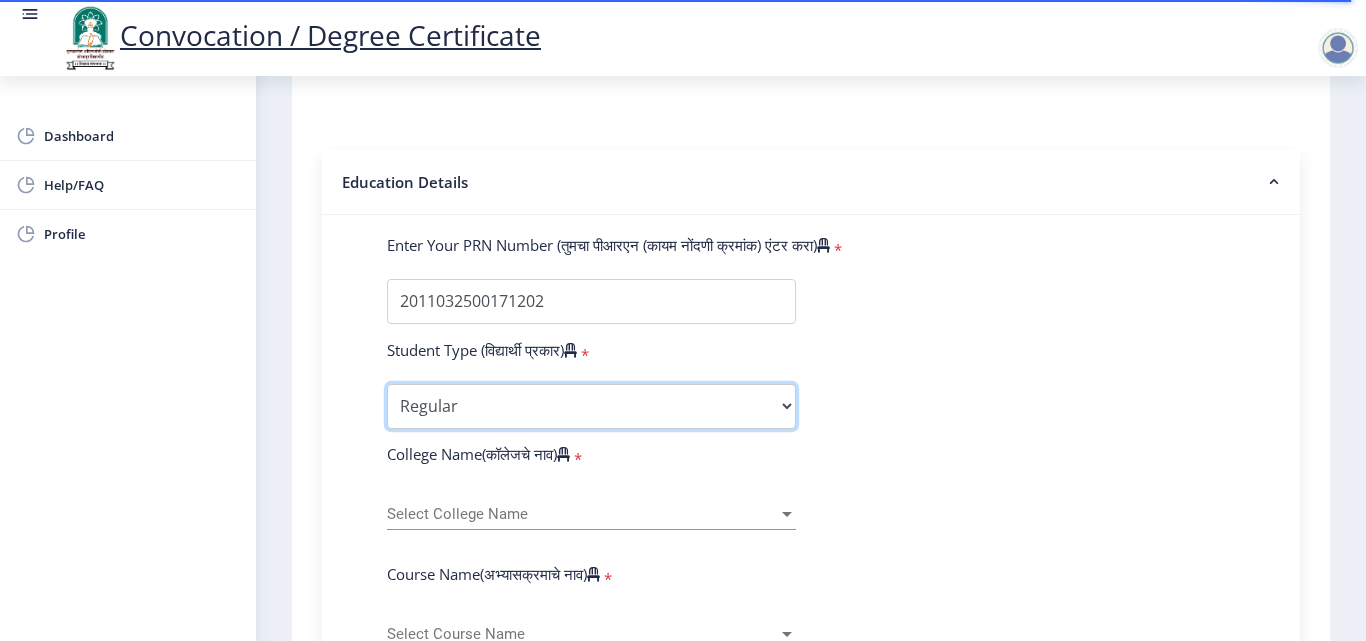 click on "Select Student Type Regular External" at bounding box center (591, 406) 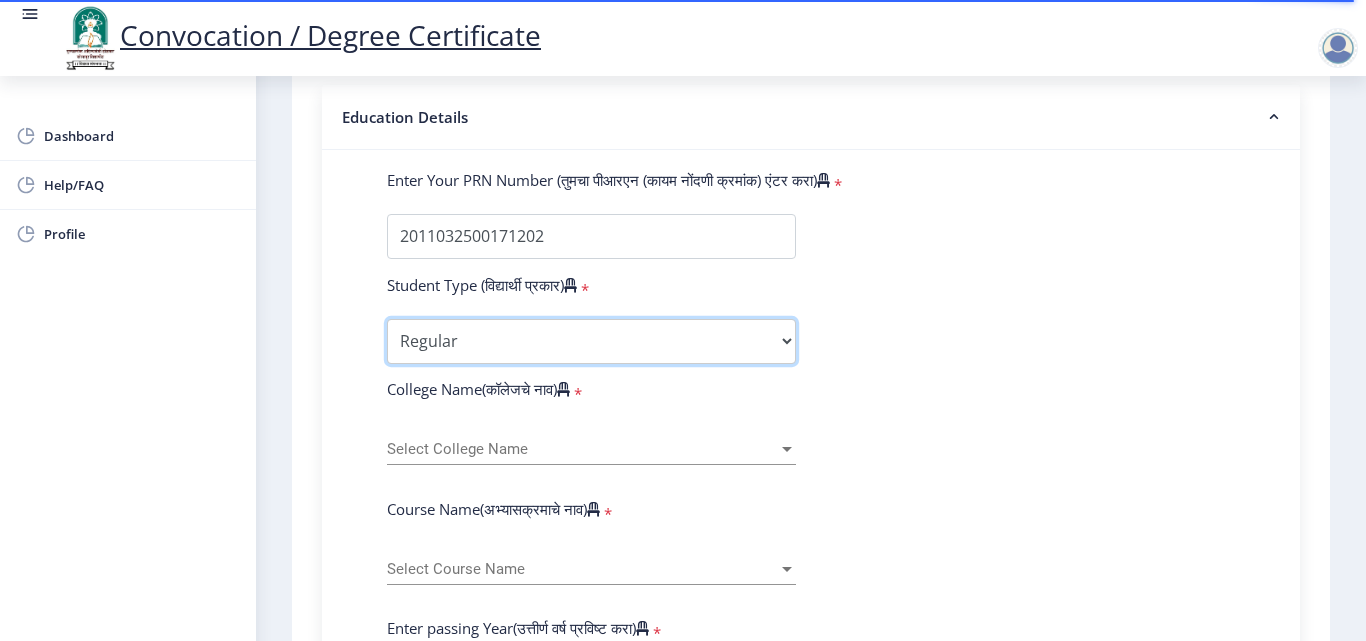 scroll, scrollTop: 500, scrollLeft: 0, axis: vertical 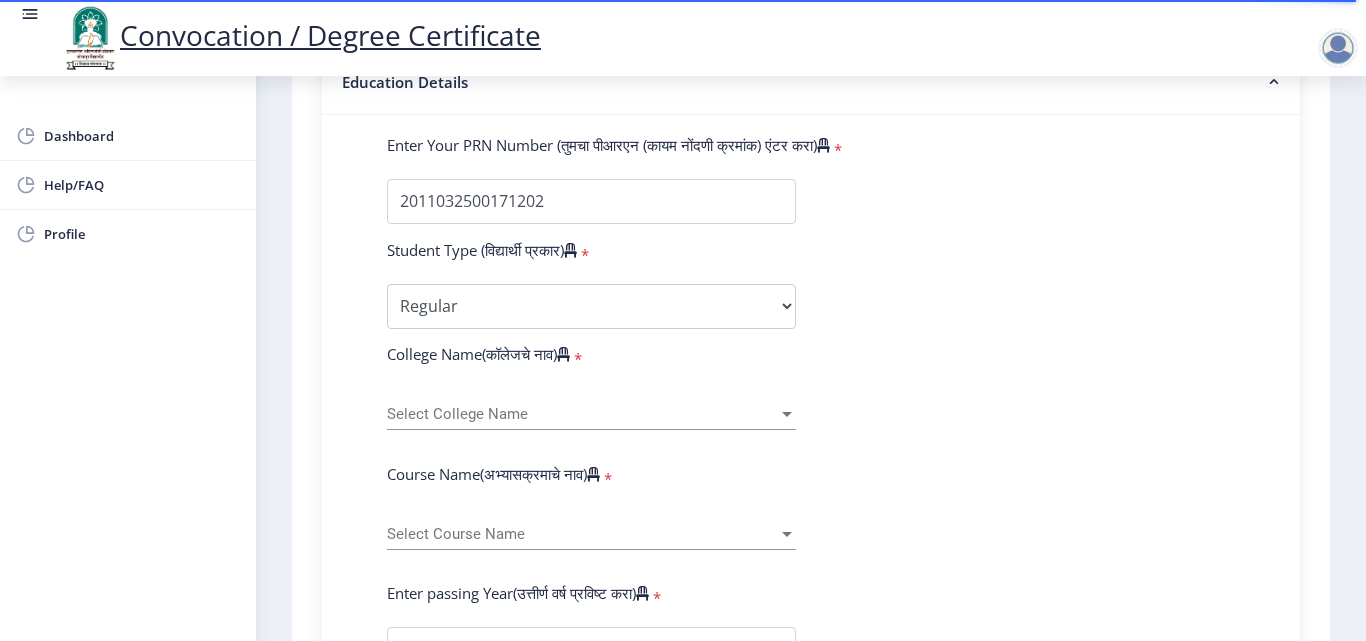 click on "Select College Name Select College Name" 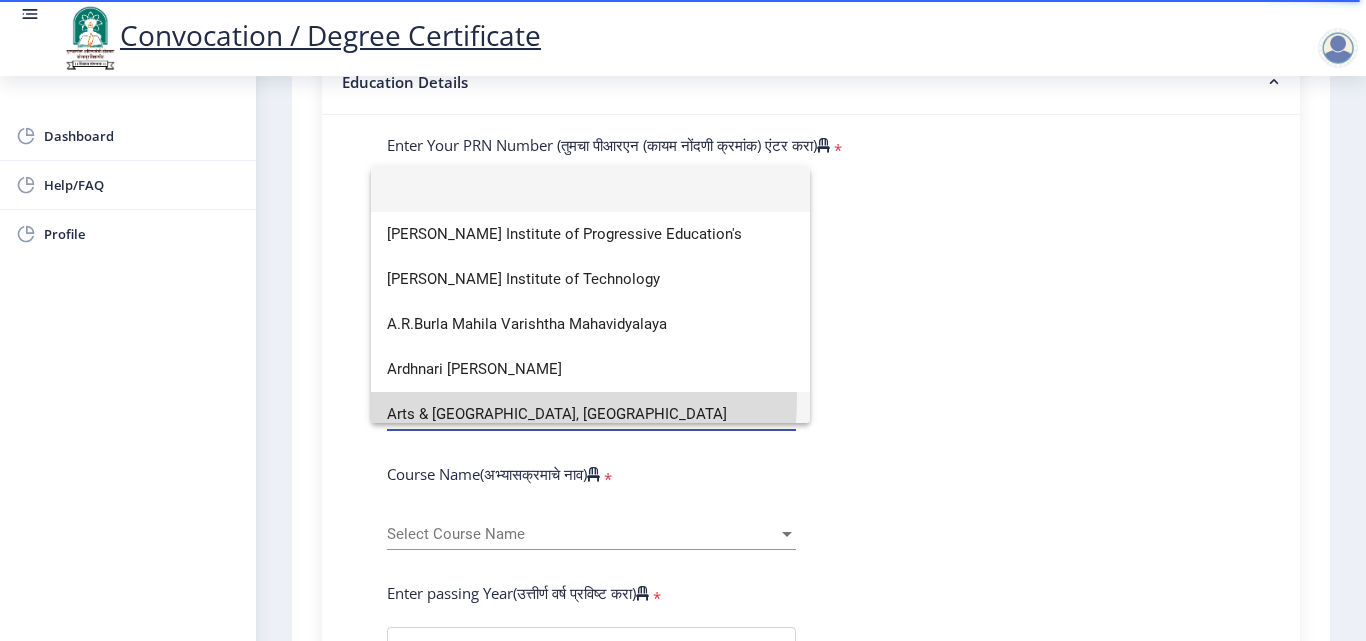 click on "Arts & [GEOGRAPHIC_DATA], [GEOGRAPHIC_DATA]" at bounding box center [590, 414] 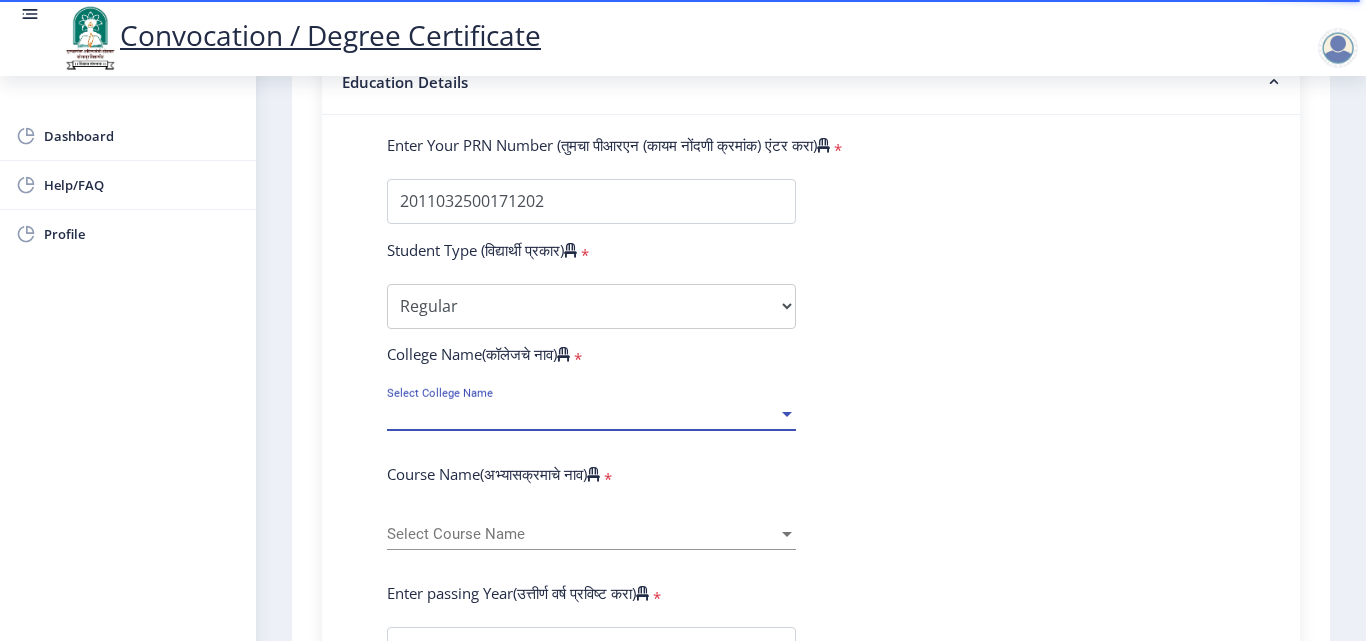 scroll, scrollTop: 14, scrollLeft: 0, axis: vertical 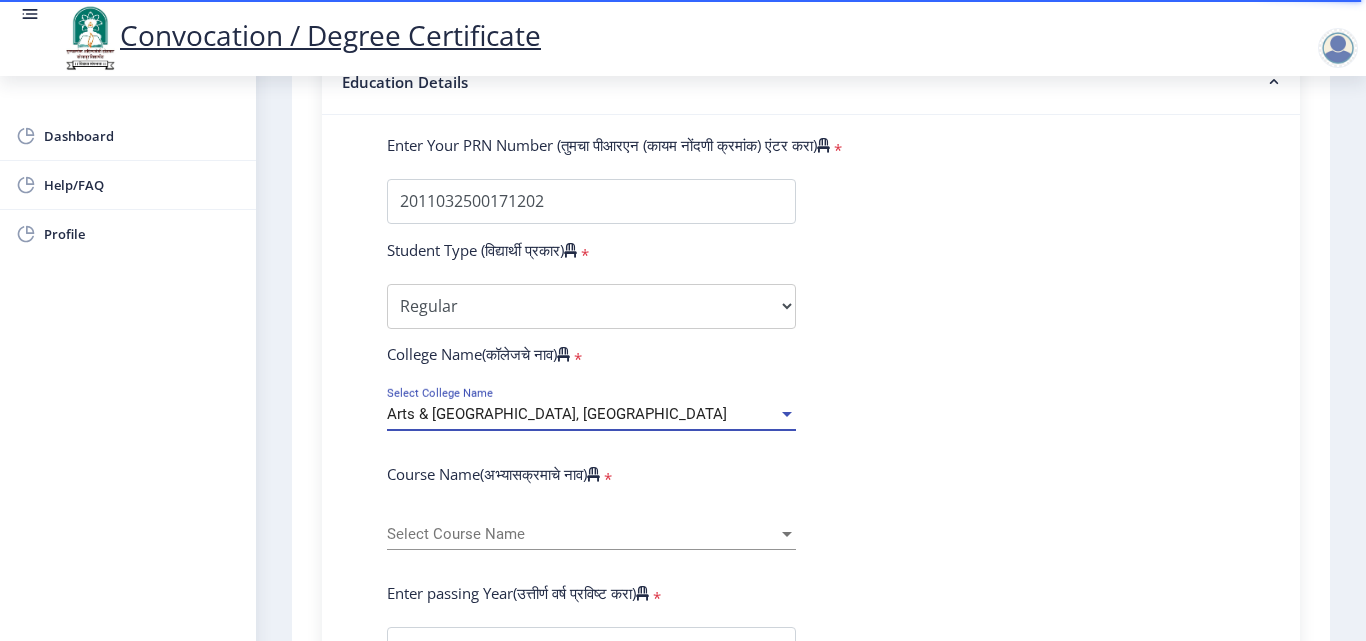click on "Arts & [GEOGRAPHIC_DATA], [GEOGRAPHIC_DATA]" at bounding box center [557, 414] 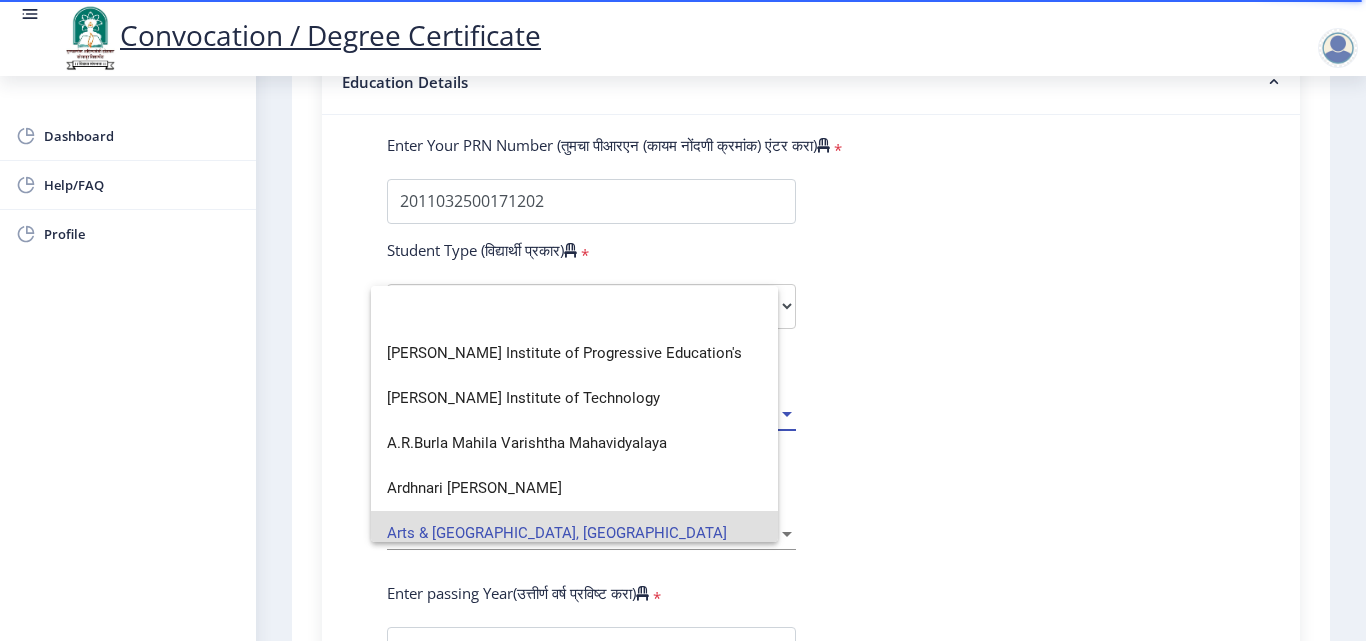 scroll, scrollTop: 0, scrollLeft: 0, axis: both 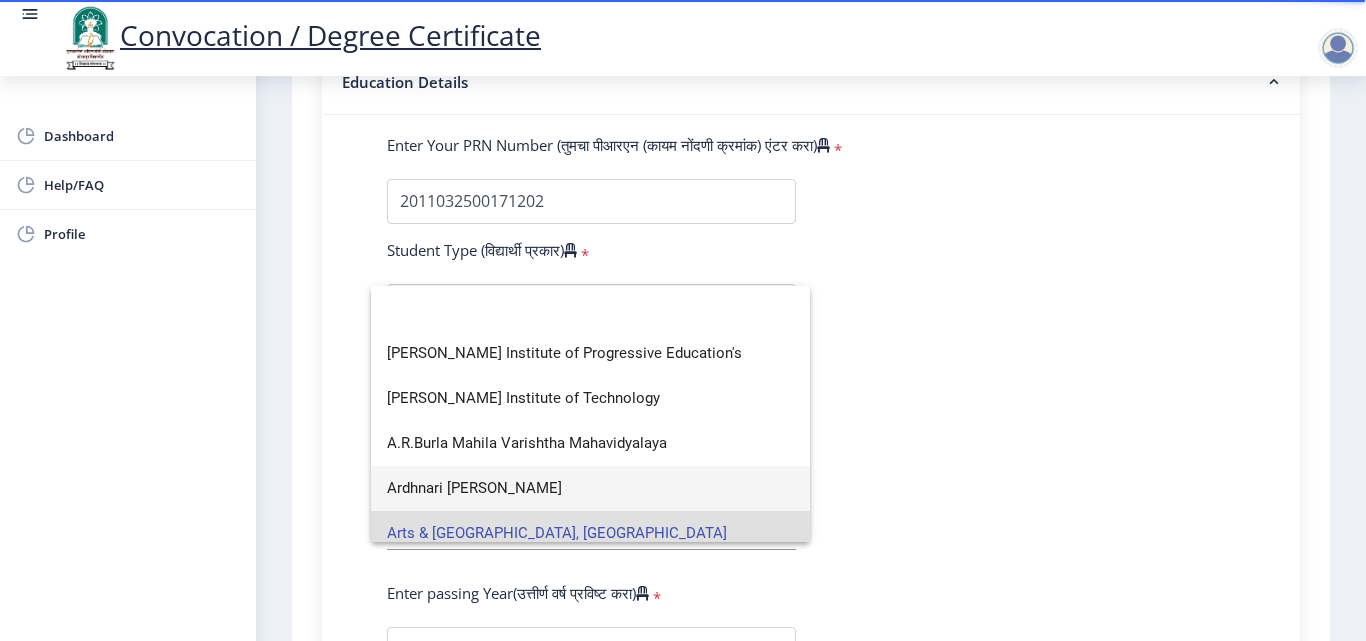 click on "Ardhnari [PERSON_NAME]" at bounding box center (590, 488) 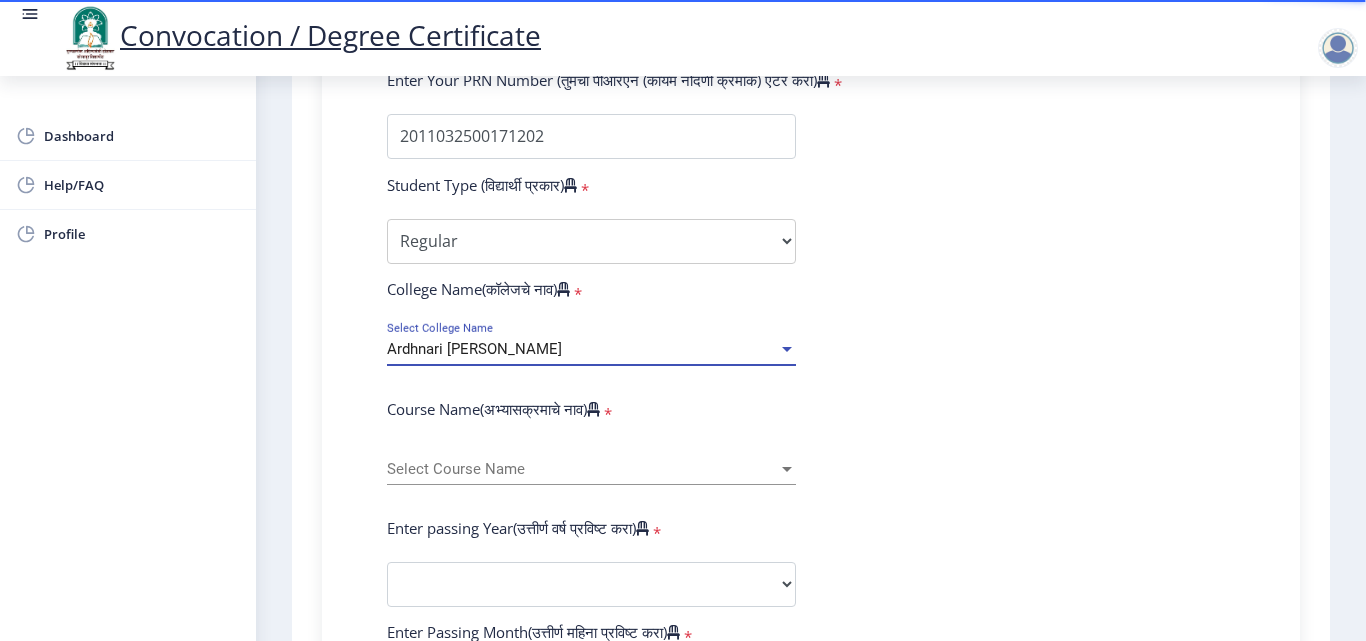 scroll, scrollTop: 600, scrollLeft: 0, axis: vertical 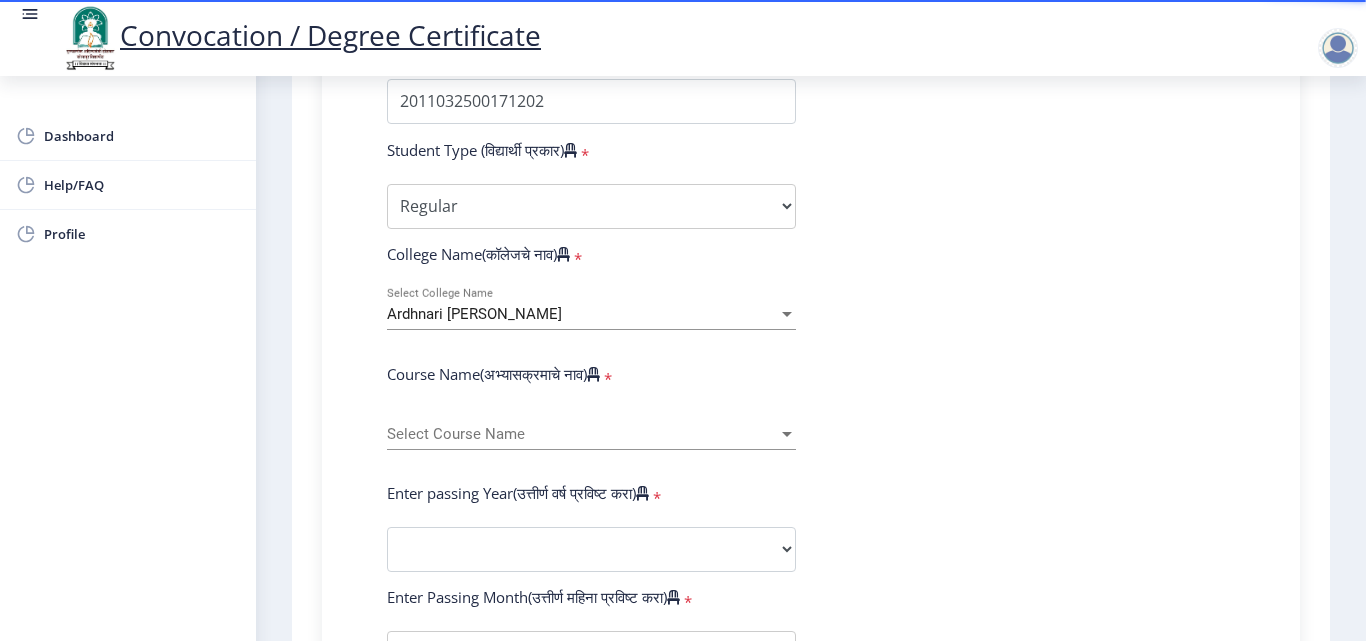 click on "Select Course Name Select Course Name" 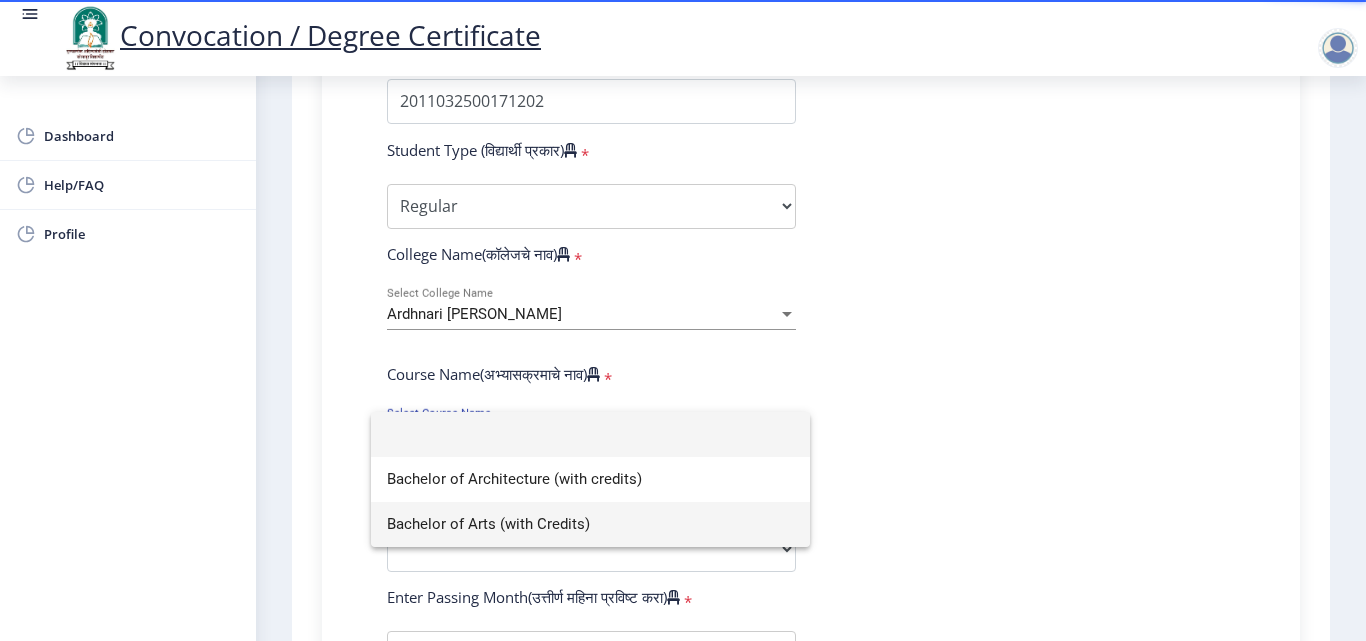 click on "Bachelor of Arts (with Credits)" at bounding box center (590, 524) 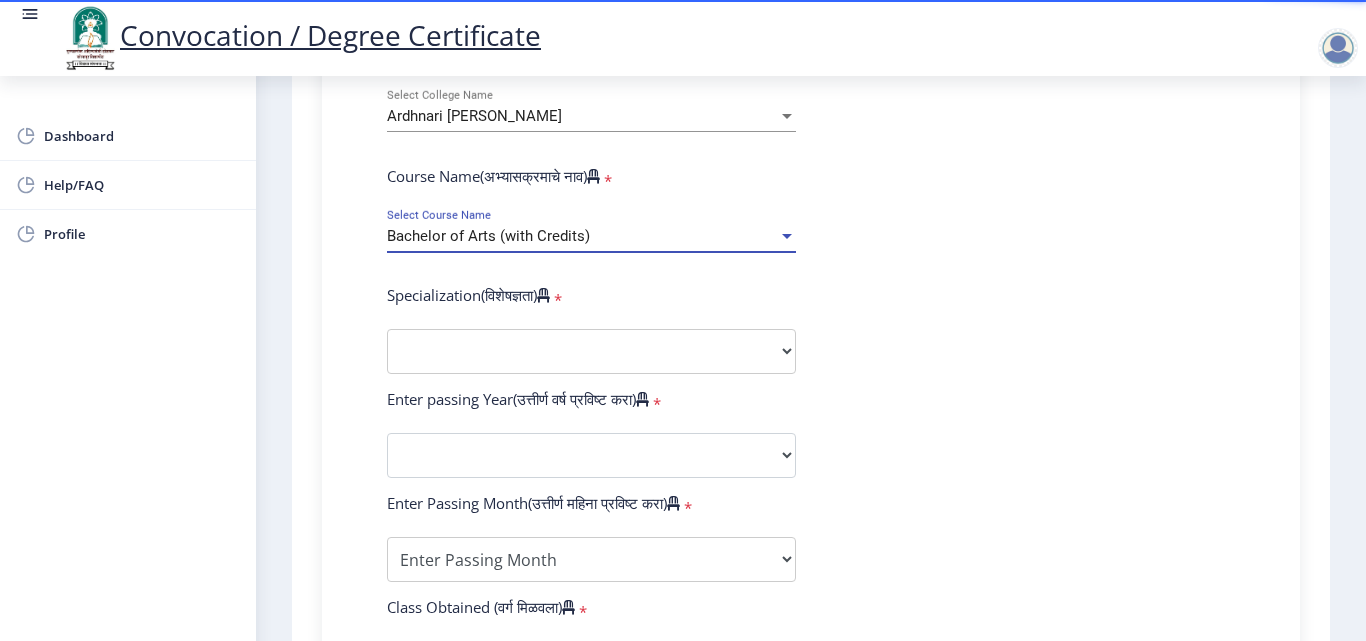 scroll, scrollTop: 800, scrollLeft: 0, axis: vertical 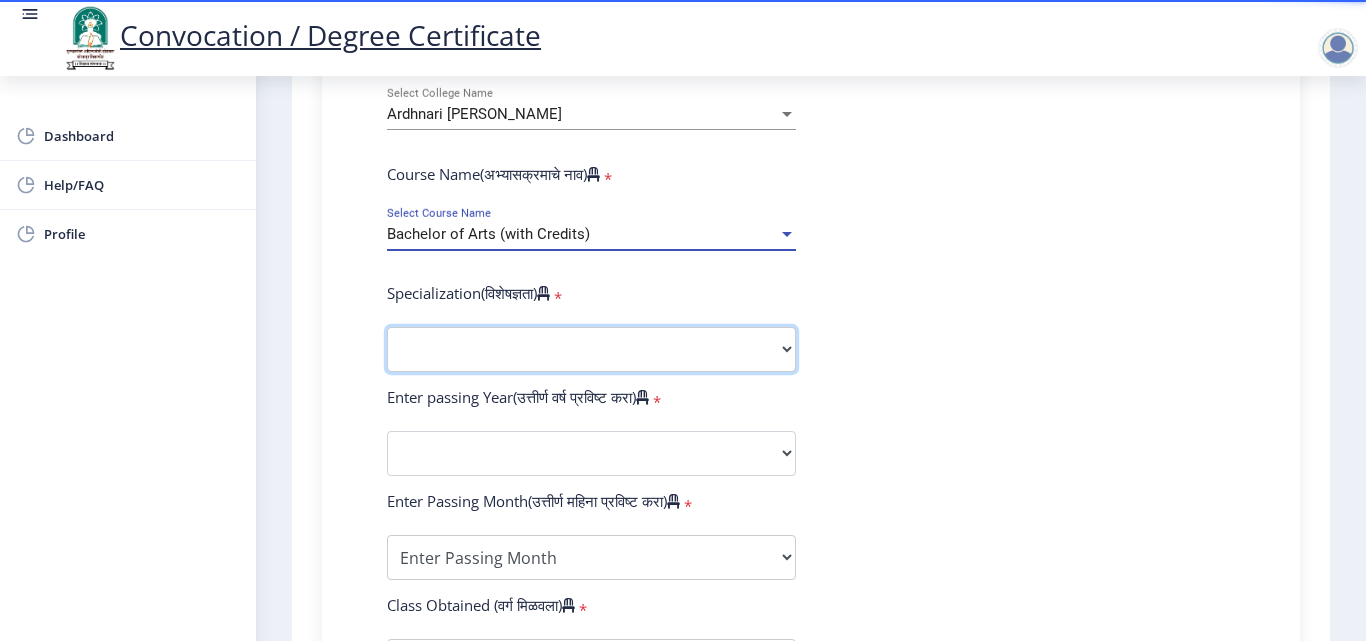 click on "Specialization English Geography Hindi Marathi Music Sanskrit Urdu Ancient Indian History Culture & Archaeology Economics History Physical Education Political Science Psychology Sociology Kannada Philosophy Other" at bounding box center (591, 349) 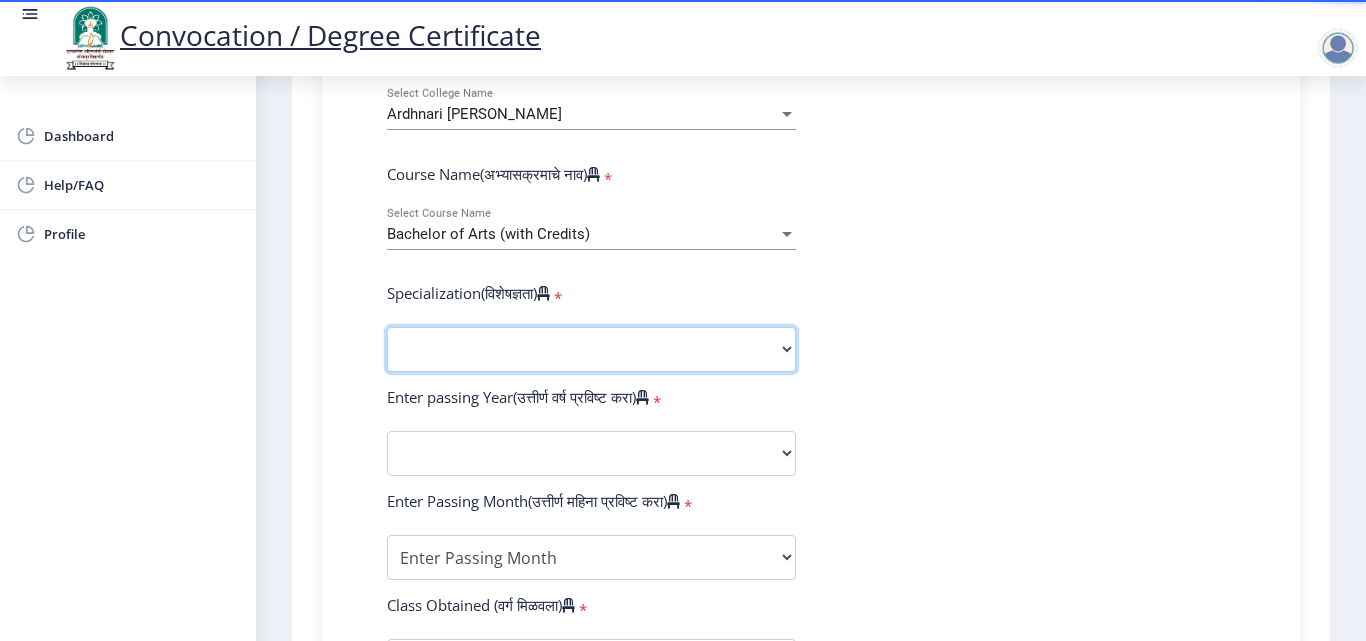 select on "Economics" 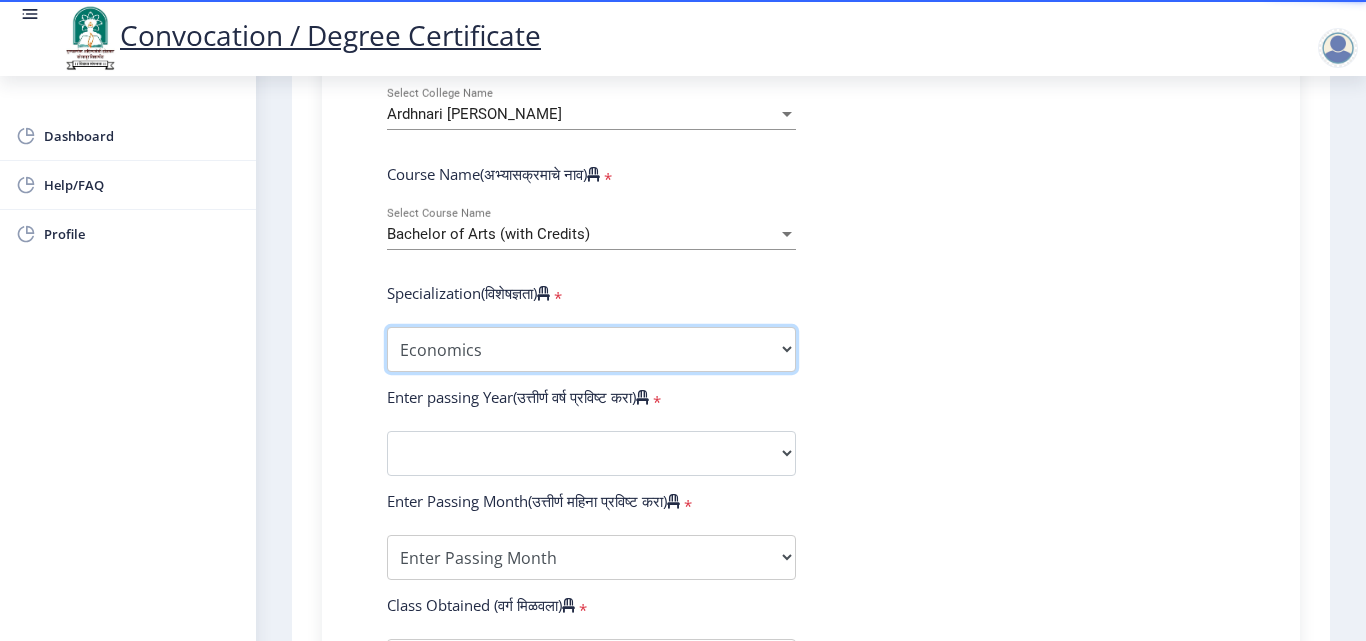 click on "Specialization English Geography Hindi Marathi Music Sanskrit Urdu Ancient Indian History Culture & Archaeology Economics History Physical Education Political Science Psychology Sociology Kannada Philosophy Other" at bounding box center (591, 349) 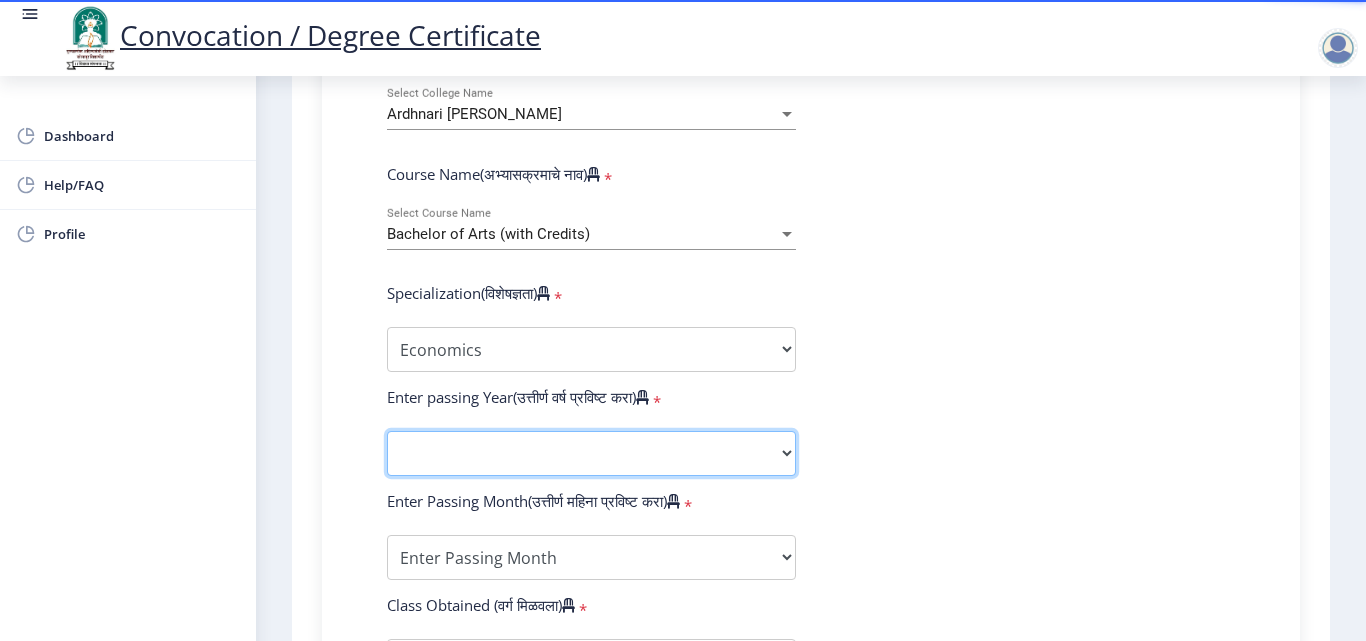 click on "2025   2024   2023   2022   2021   2020   2019   2018   2017   2016   2015   2014   2013   2012   2011   2010   2009   2008   2007   2006   2005   2004   2003   2002   2001   2000   1999   1998   1997   1996   1995   1994   1993   1992   1991   1990   1989   1988   1987   1986   1985   1984   1983   1982   1981   1980   1979   1978   1977   1976" 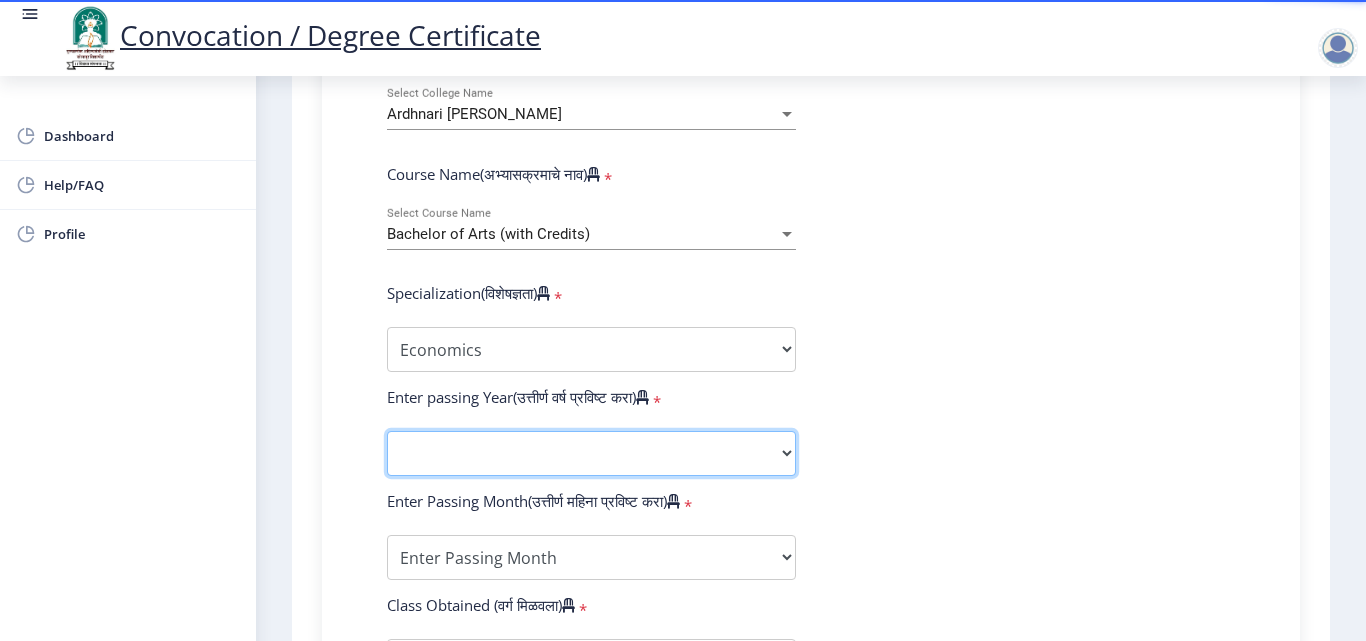 select on "2014" 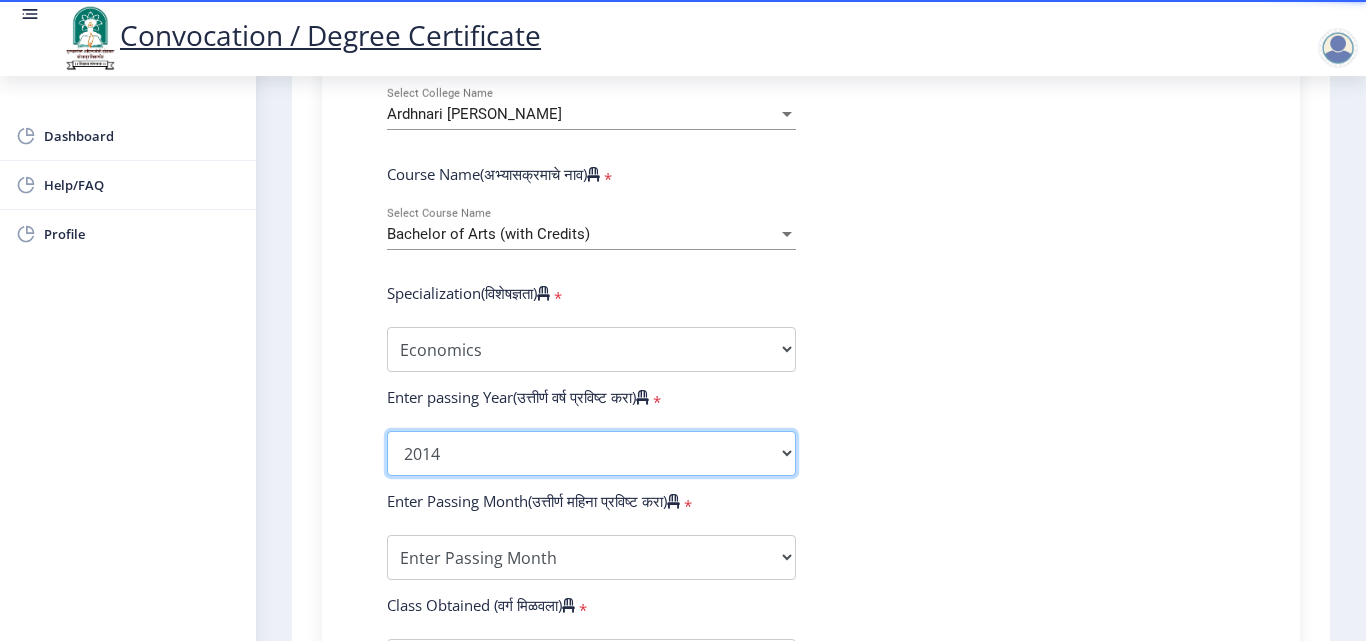 click on "2025   2024   2023   2022   2021   2020   2019   2018   2017   2016   2015   2014   2013   2012   2011   2010   2009   2008   2007   2006   2005   2004   2003   2002   2001   2000   1999   1998   1997   1996   1995   1994   1993   1992   1991   1990   1989   1988   1987   1986   1985   1984   1983   1982   1981   1980   1979   1978   1977   1976" 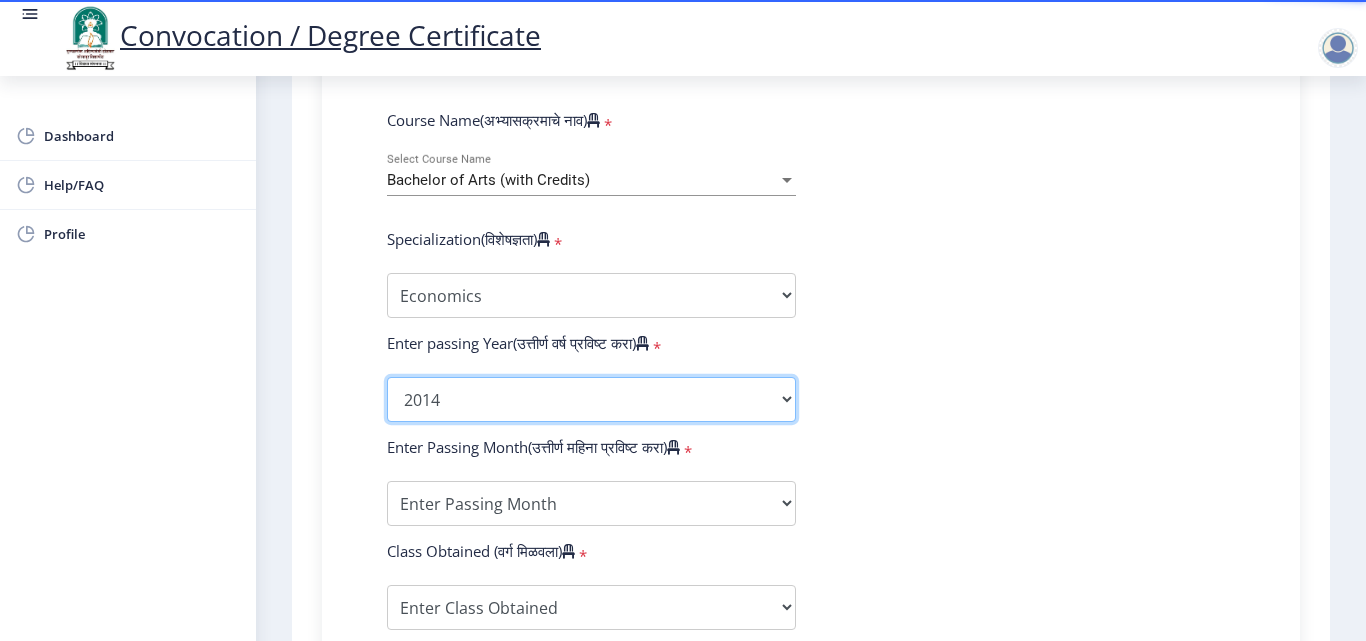 scroll, scrollTop: 900, scrollLeft: 0, axis: vertical 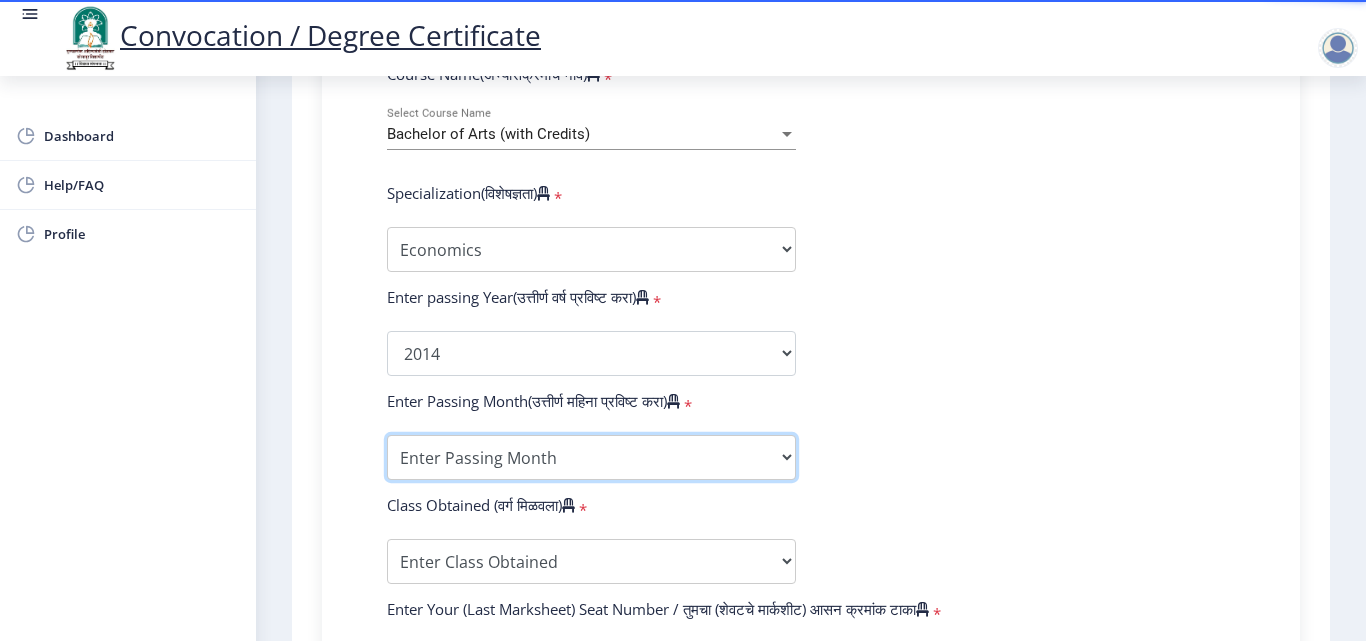 click on "Enter Passing Month March April May October November December" at bounding box center (591, 457) 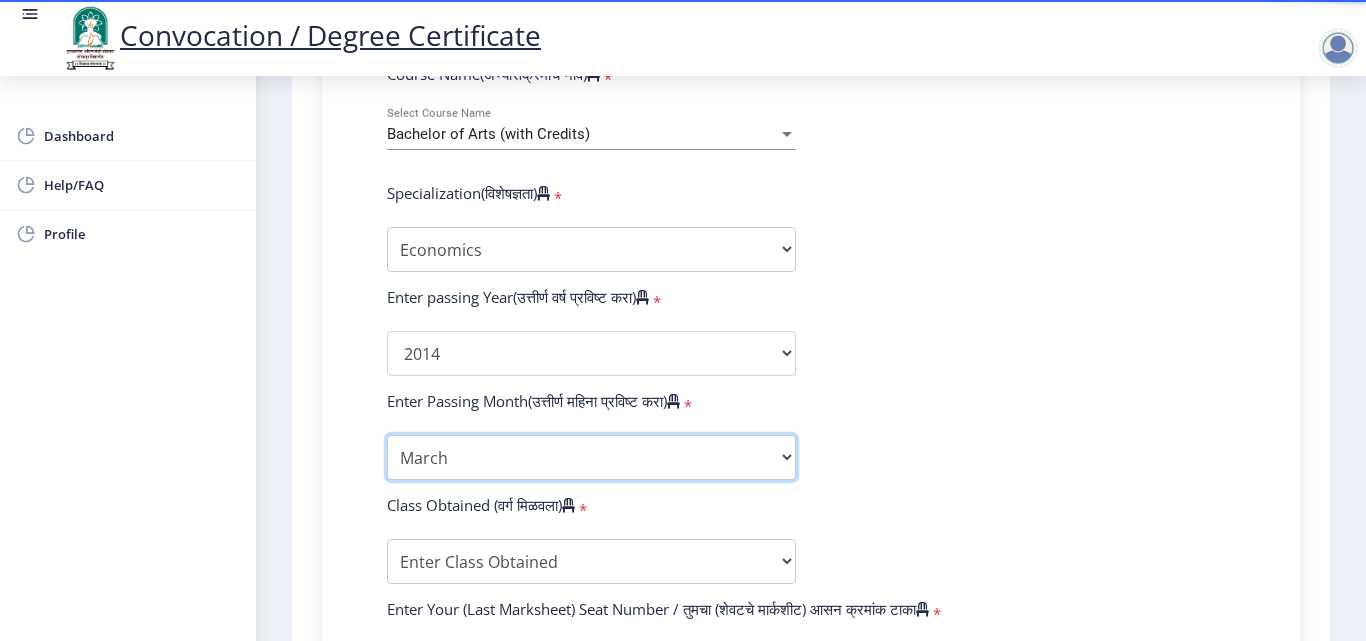 click on "Enter Passing Month March April May October November December" at bounding box center [591, 457] 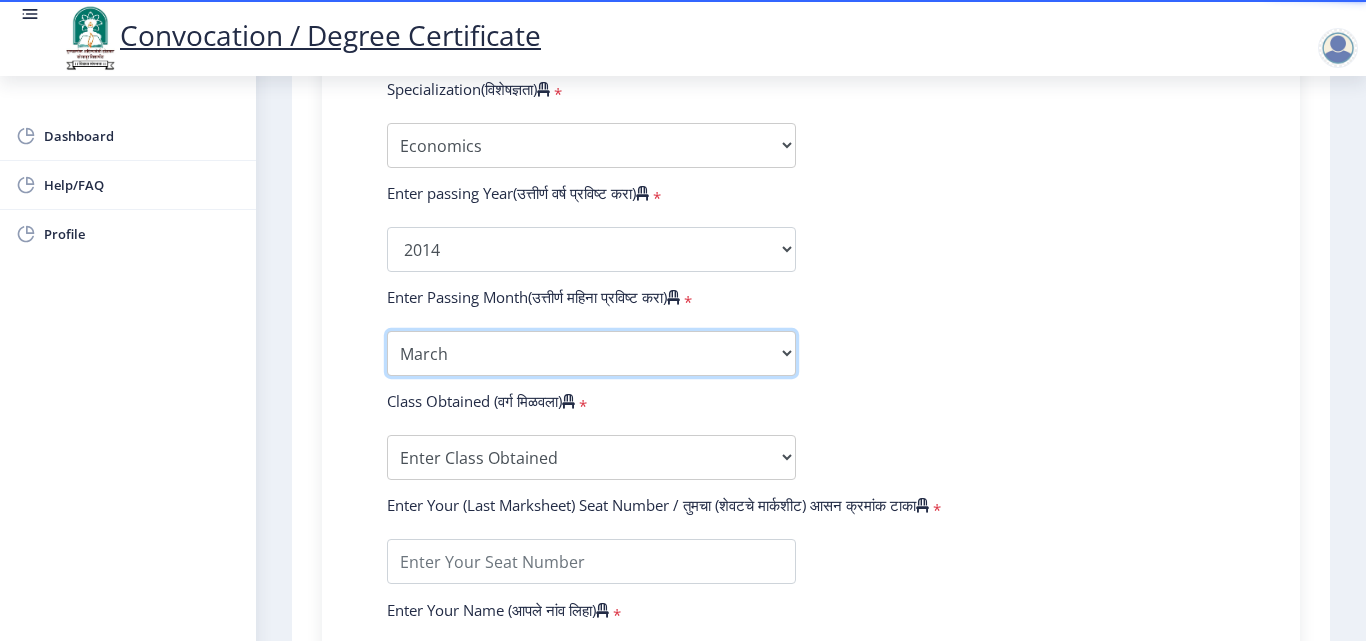 scroll, scrollTop: 1100, scrollLeft: 0, axis: vertical 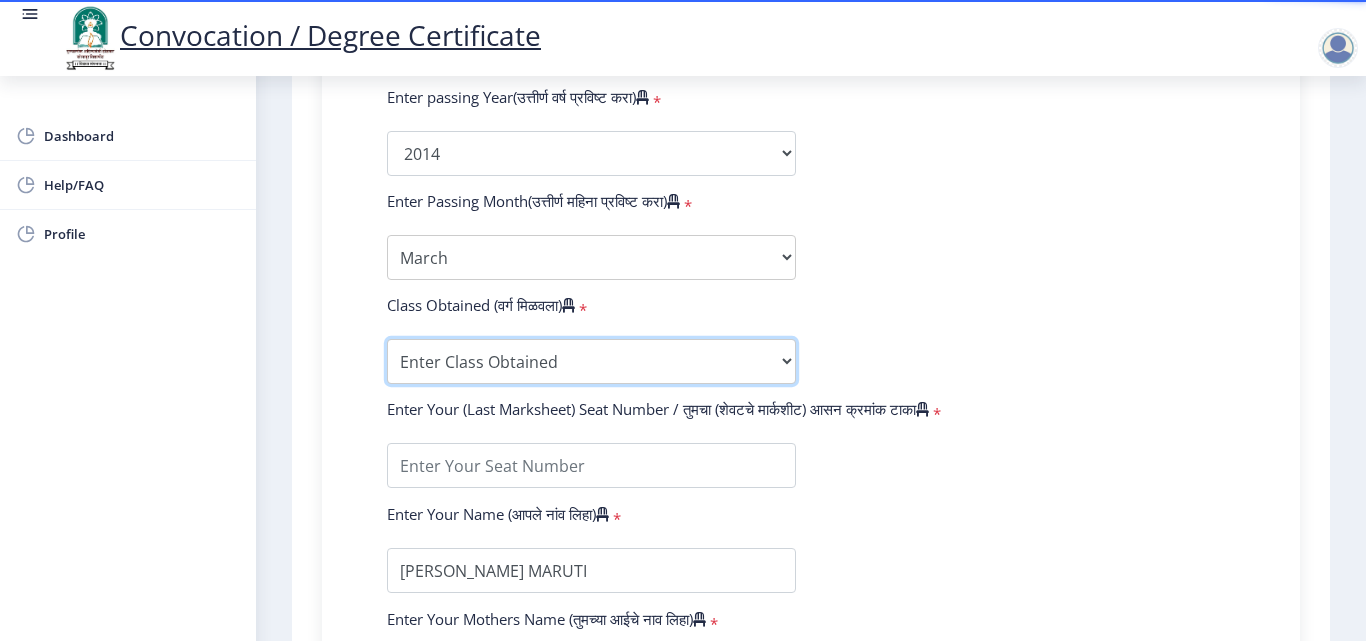 click on "Enter Class Obtained FIRST CLASS WITH DISTINCTION FIRST CLASS HIGHER SECOND CLASS SECOND CLASS PASS CLASS Grade O Grade A+ Grade A Grade B+ Grade B Grade C+ Grade C Grade D Grade E" at bounding box center [591, 361] 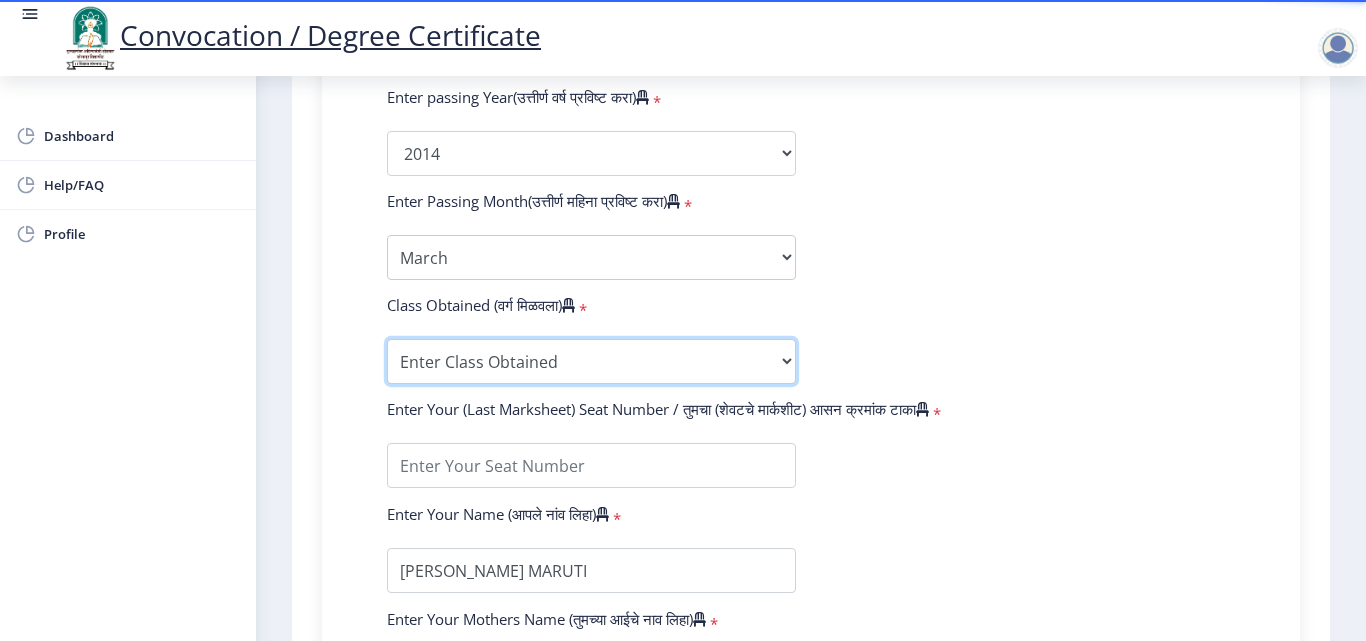 select on "FIRST CLASS" 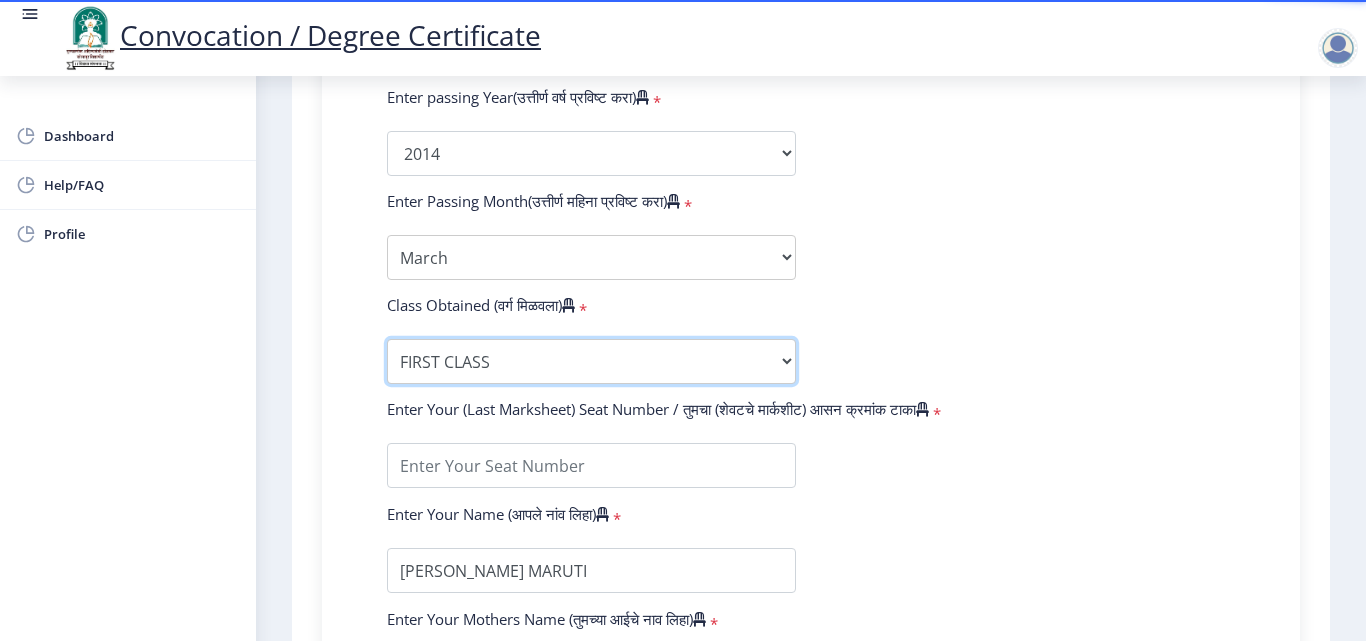 click on "Enter Class Obtained FIRST CLASS WITH DISTINCTION FIRST CLASS HIGHER SECOND CLASS SECOND CLASS PASS CLASS Grade O Grade A+ Grade A Grade B+ Grade B Grade C+ Grade C Grade D Grade E" at bounding box center [591, 361] 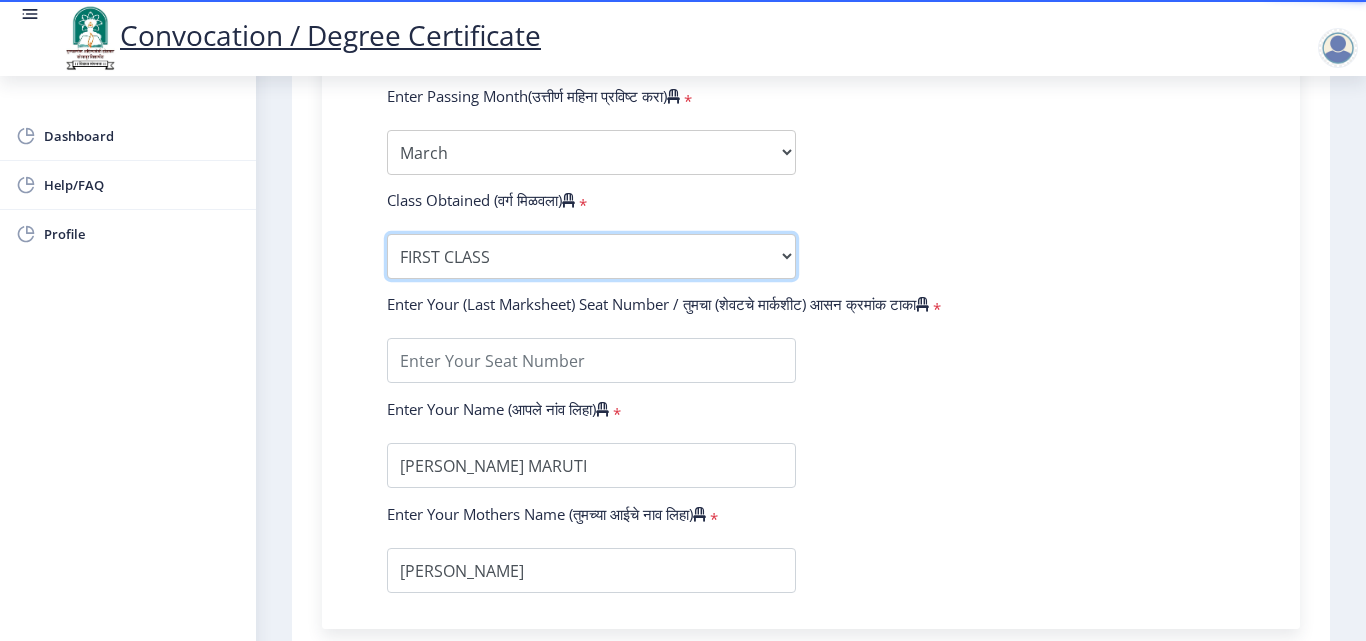 scroll, scrollTop: 1300, scrollLeft: 0, axis: vertical 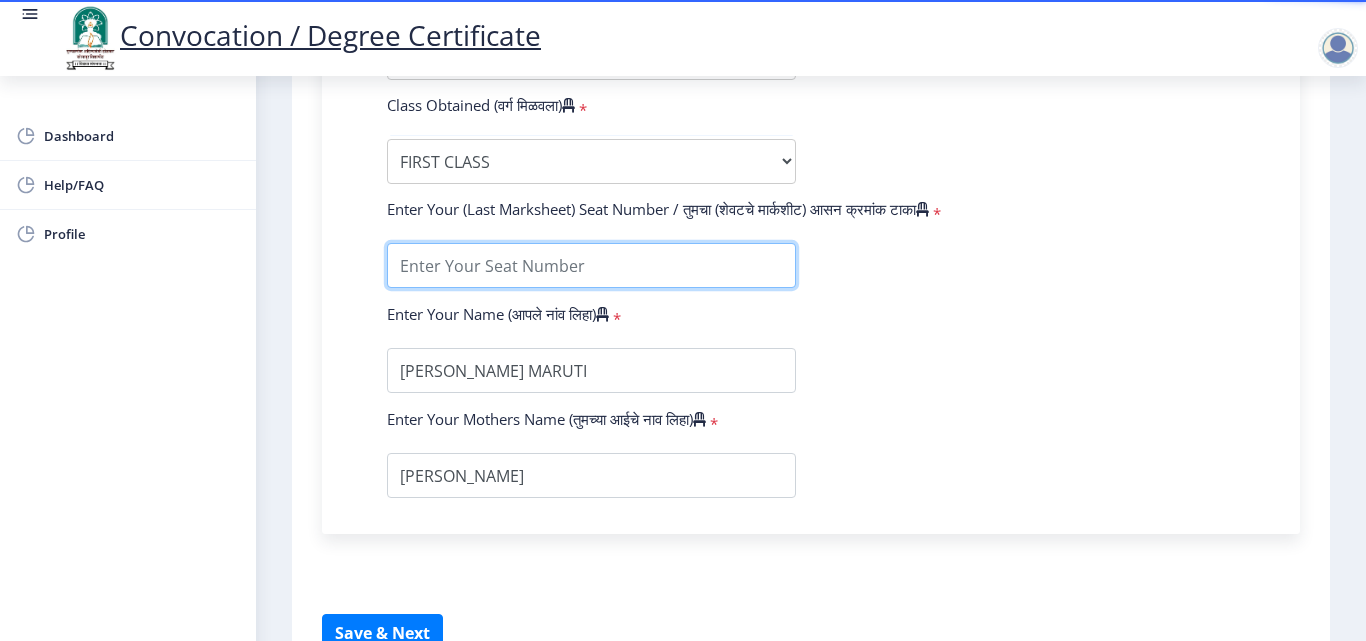click at bounding box center (591, 265) 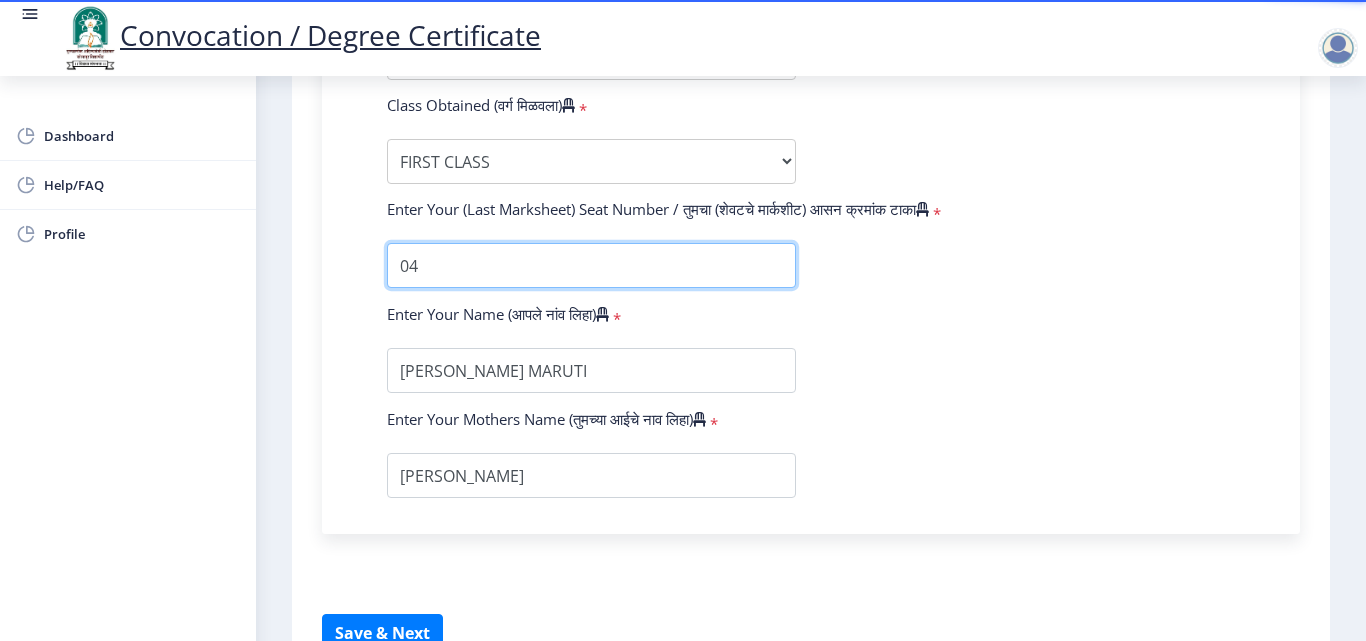 scroll, scrollTop: 0, scrollLeft: 0, axis: both 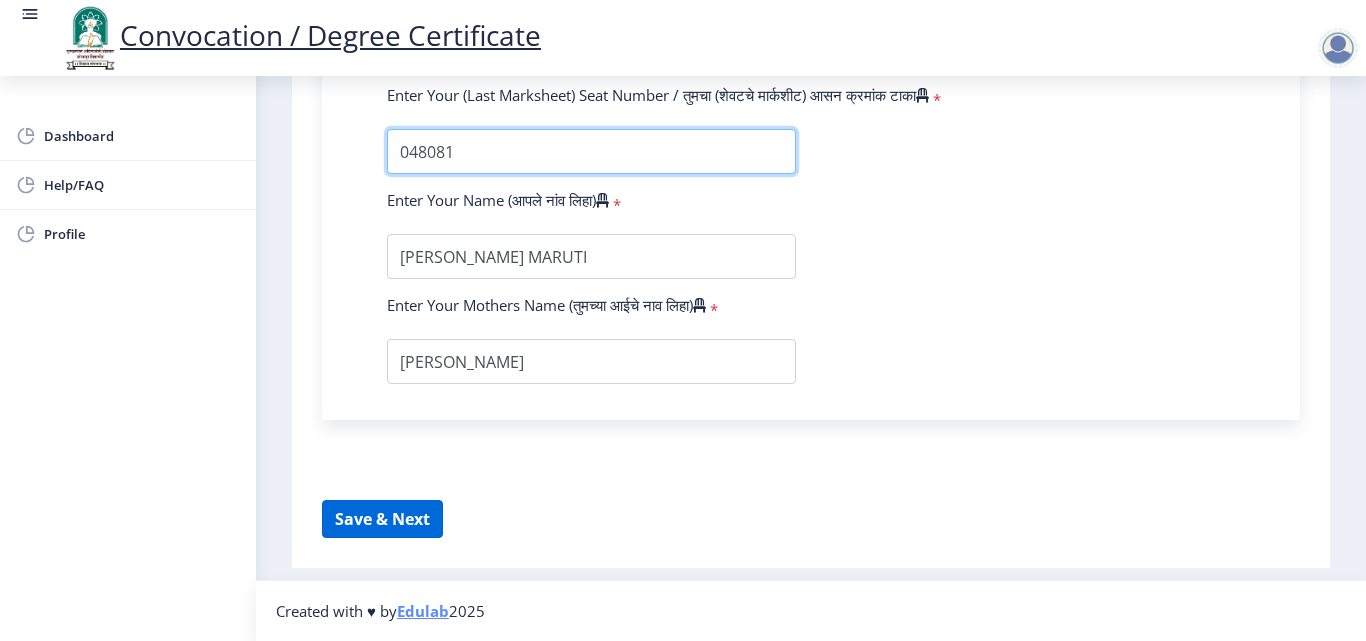 type on "048081" 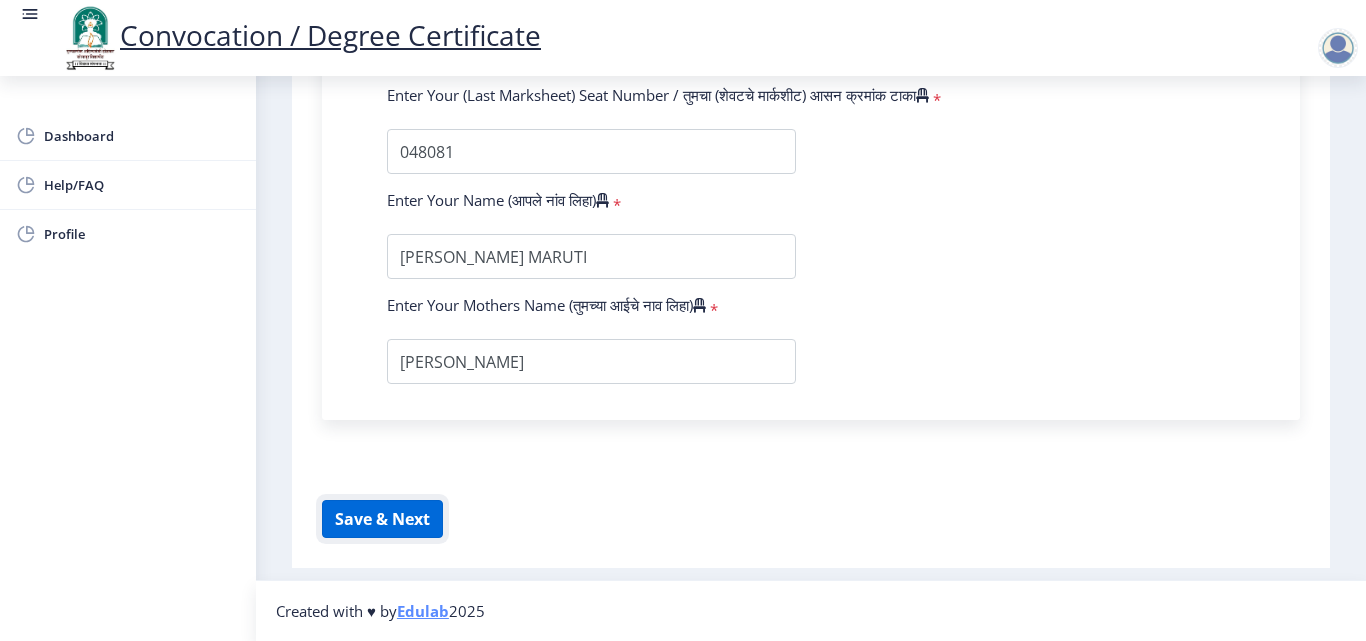 click on "Save & Next" 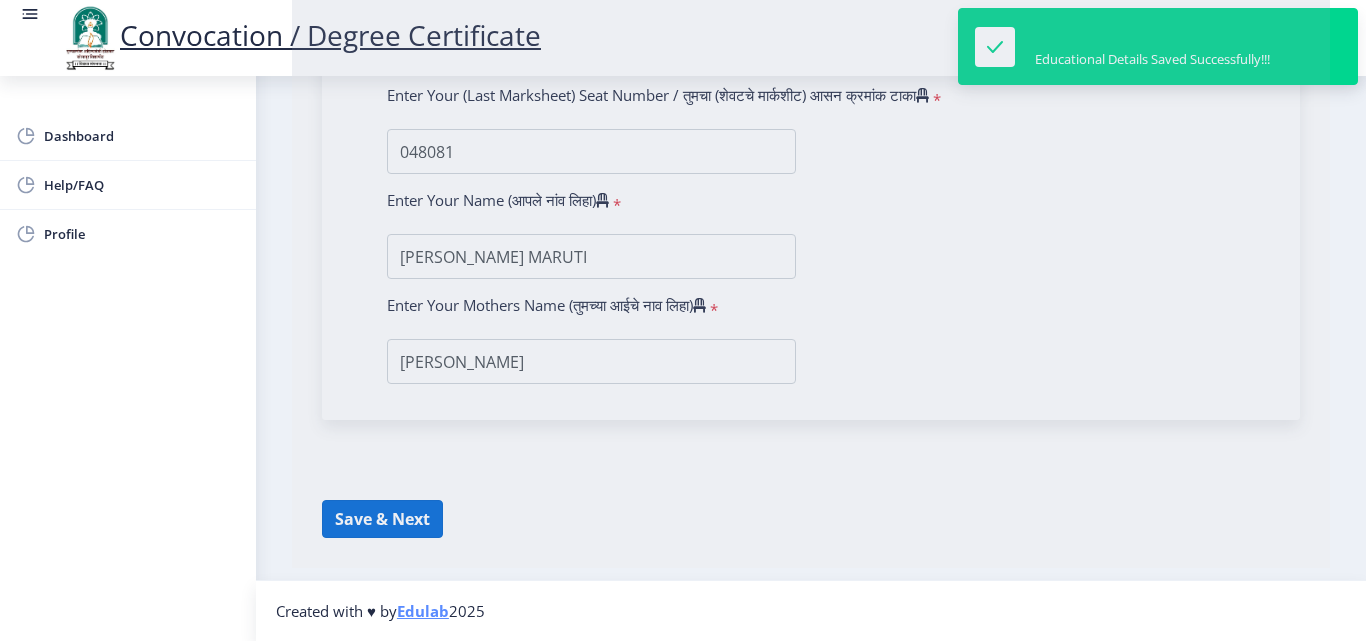 select 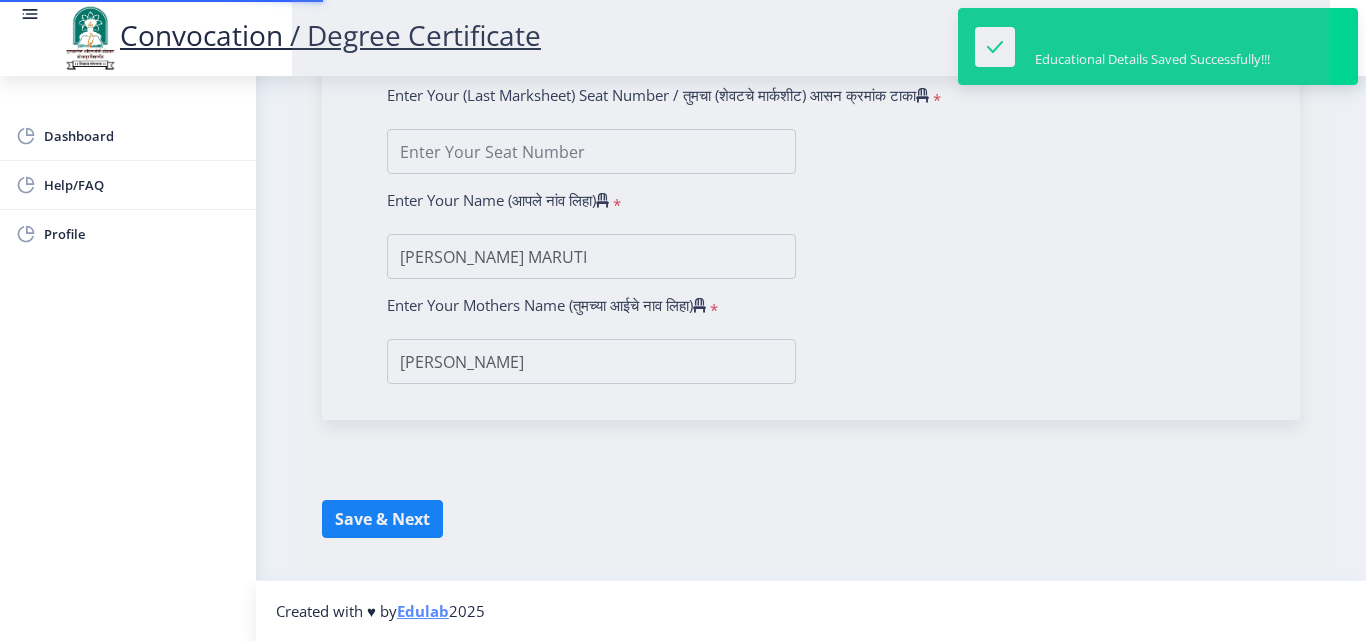 type on "2011032500171202" 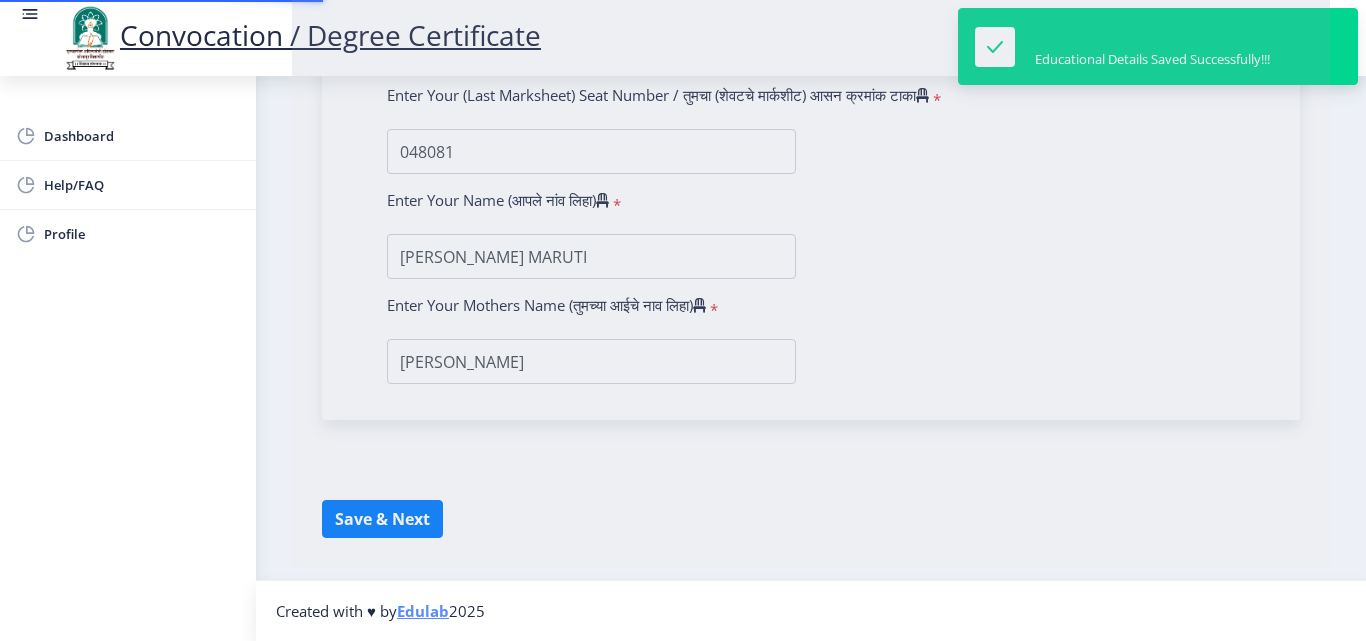 scroll, scrollTop: 0, scrollLeft: 0, axis: both 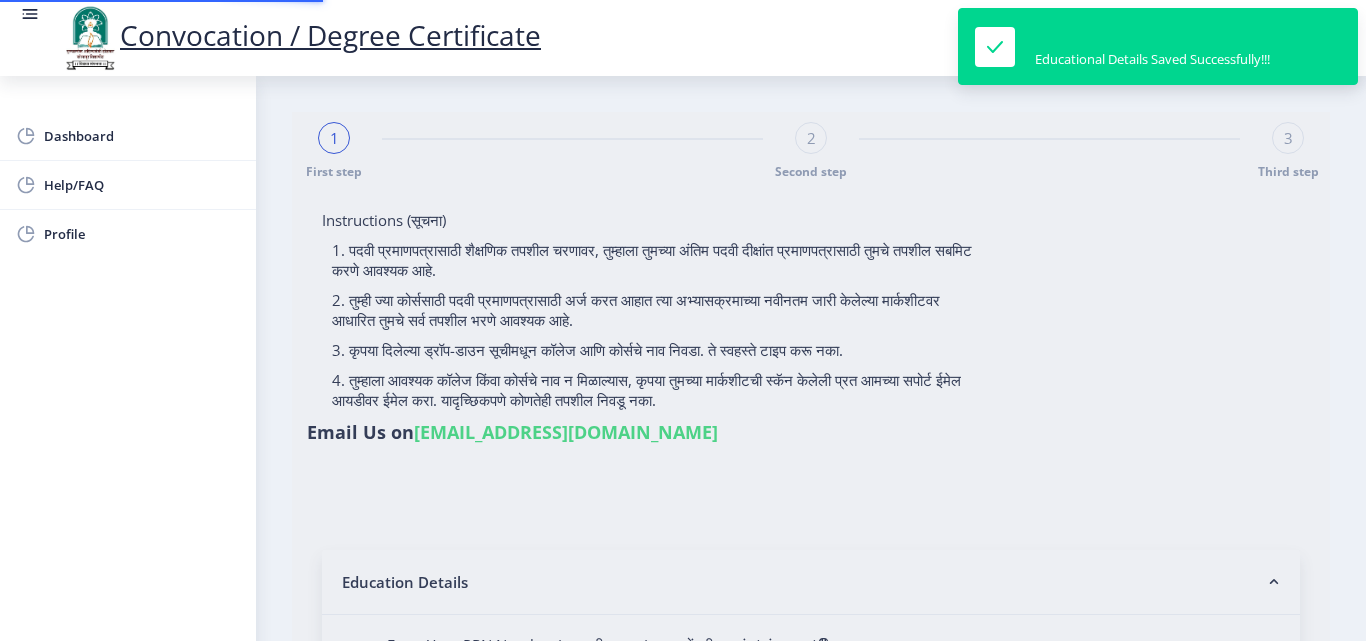 select on "Economics" 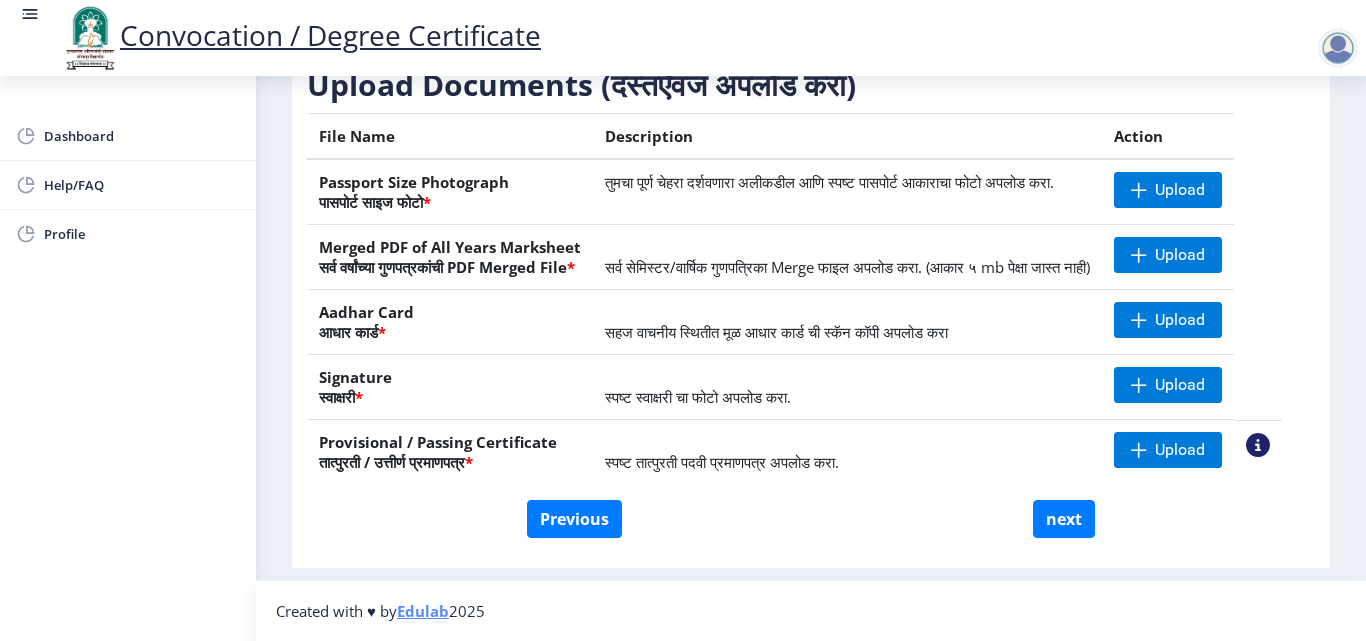 scroll, scrollTop: 369, scrollLeft: 0, axis: vertical 